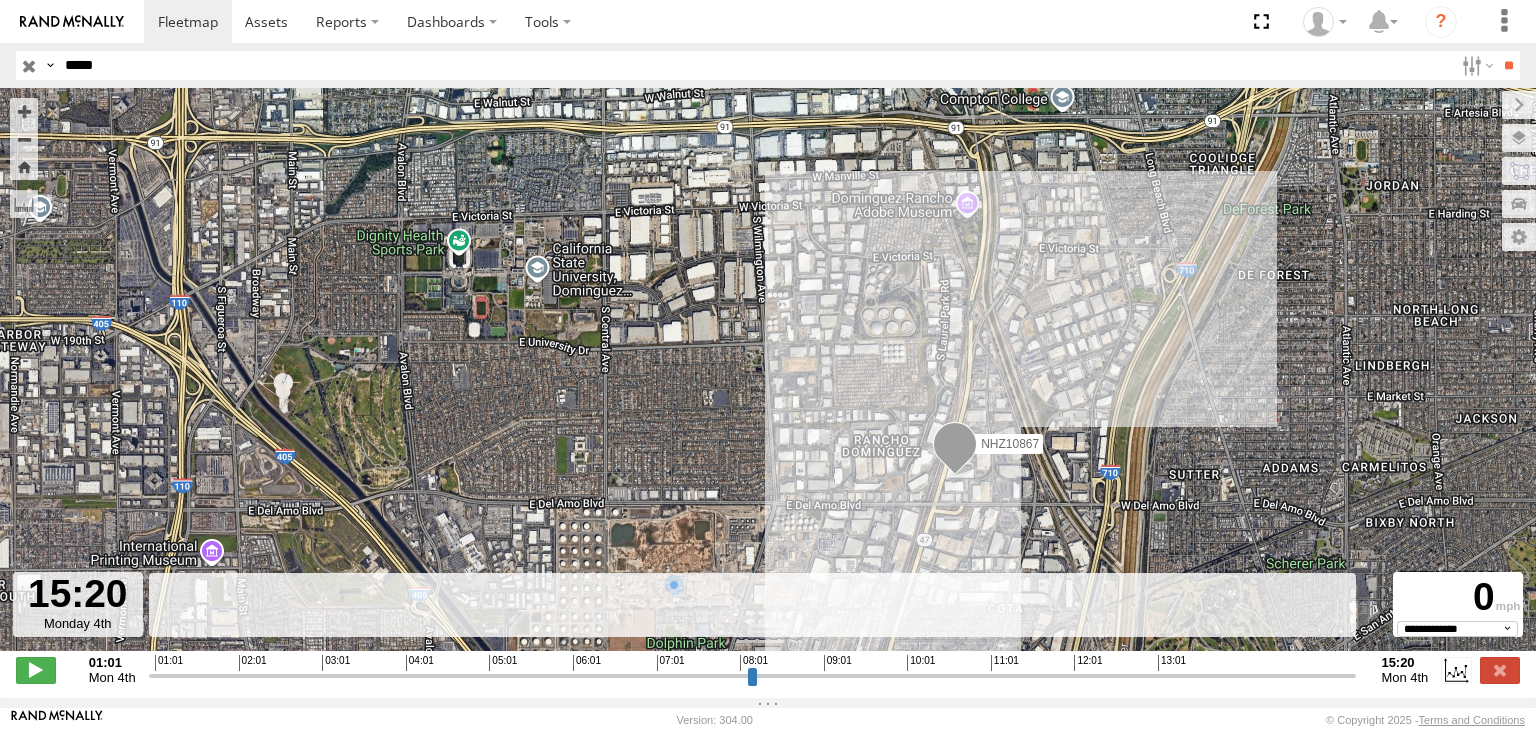 select on "**********" 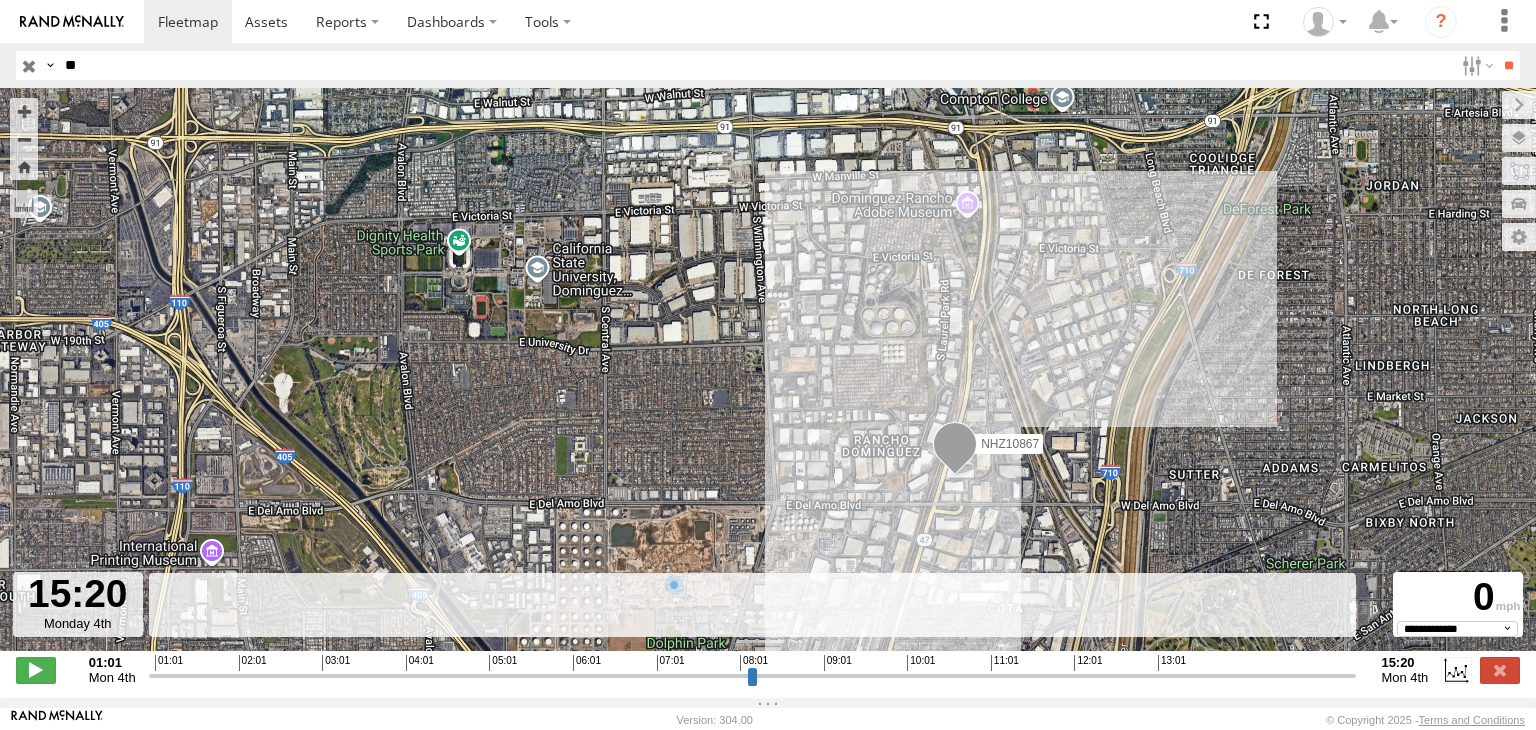 type on "*" 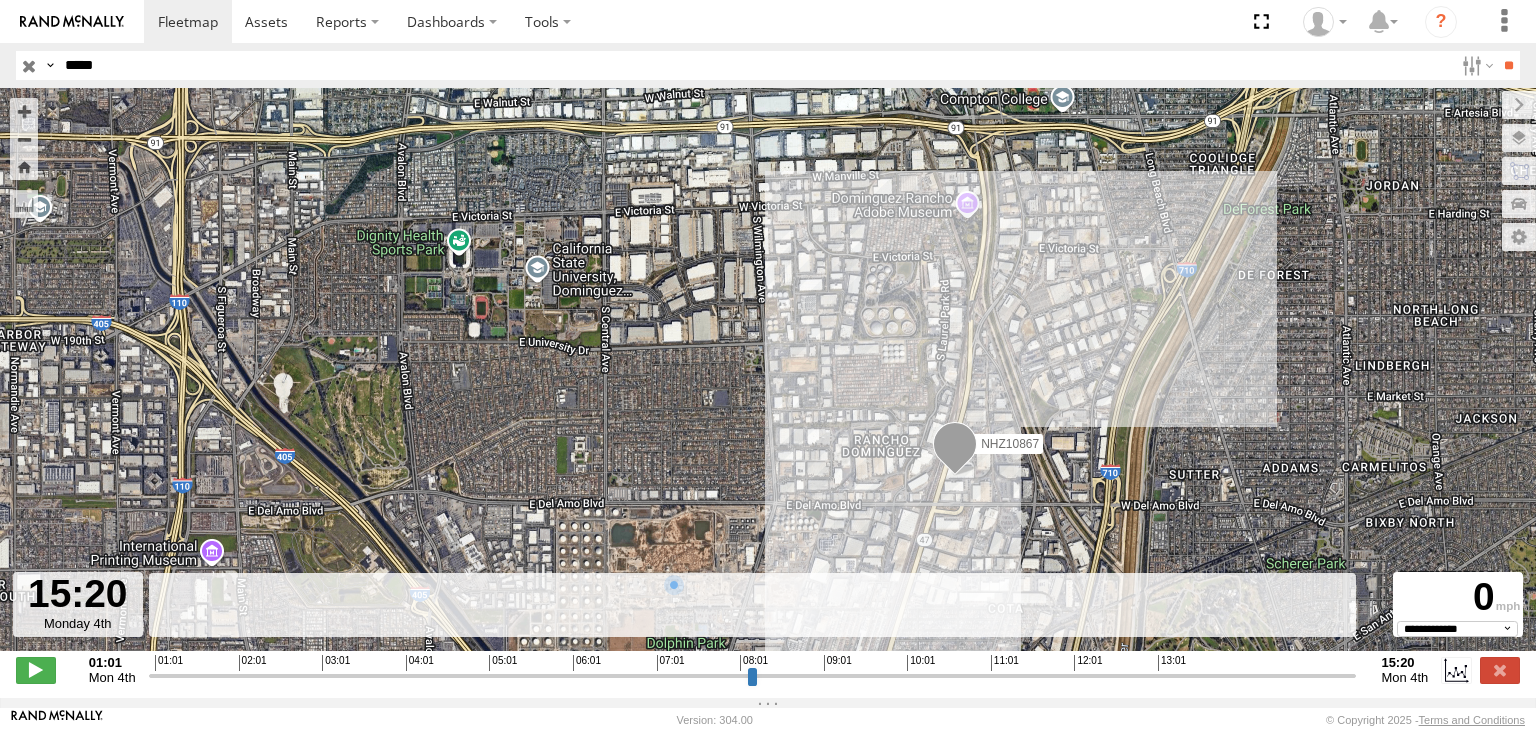 type on "*****" 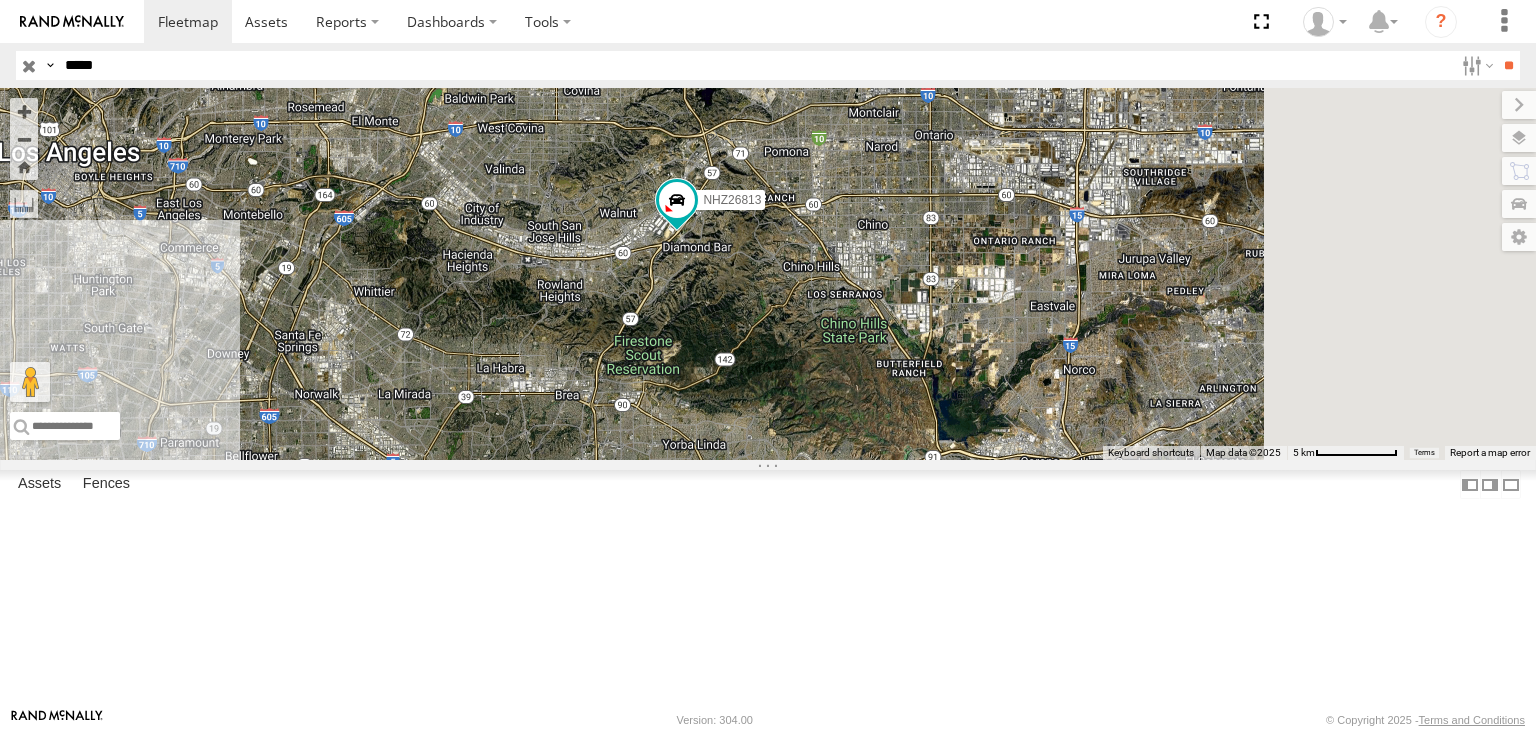 drag, startPoint x: 1196, startPoint y: 381, endPoint x: 1017, endPoint y: 402, distance: 180.22763 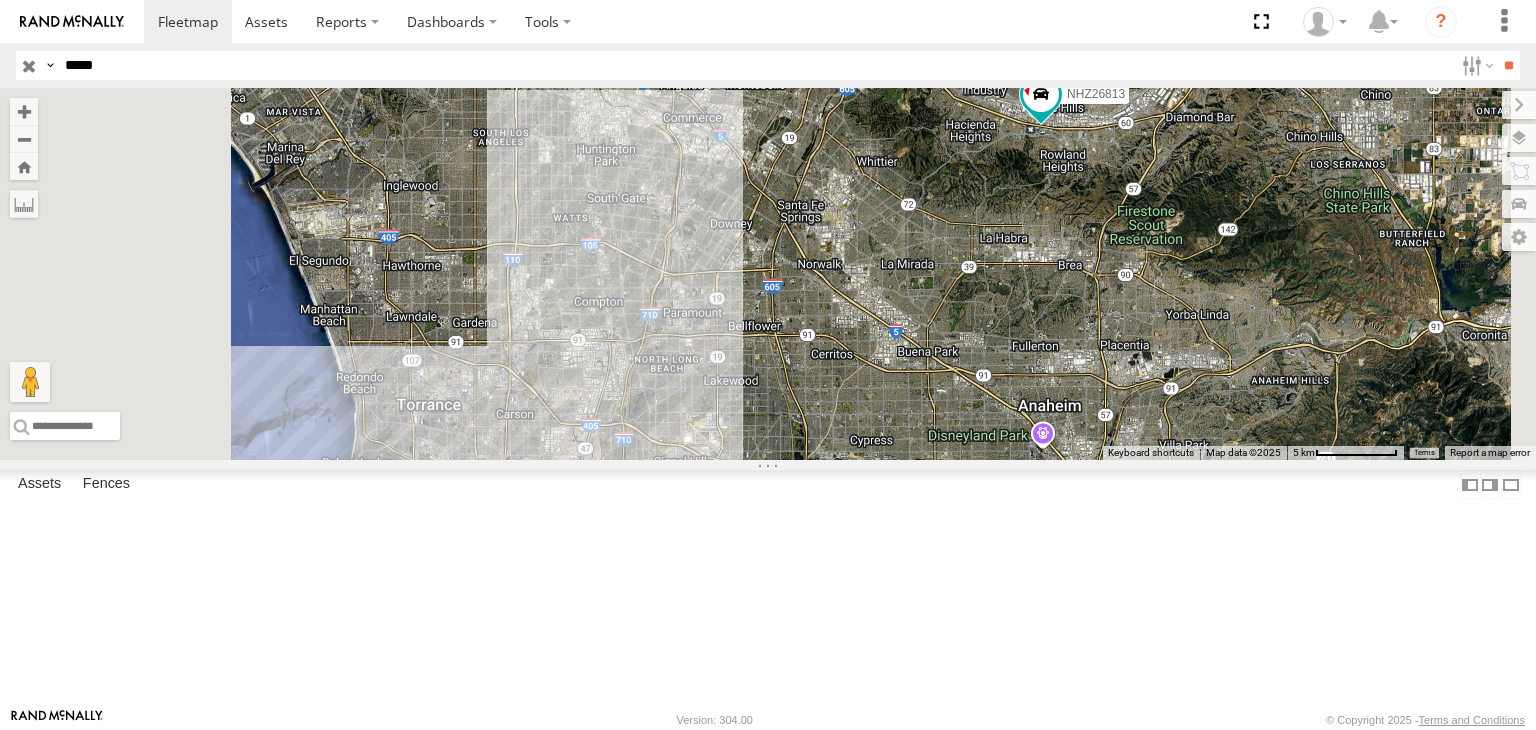 drag, startPoint x: 676, startPoint y: 501, endPoint x: 875, endPoint y: 471, distance: 201.2486 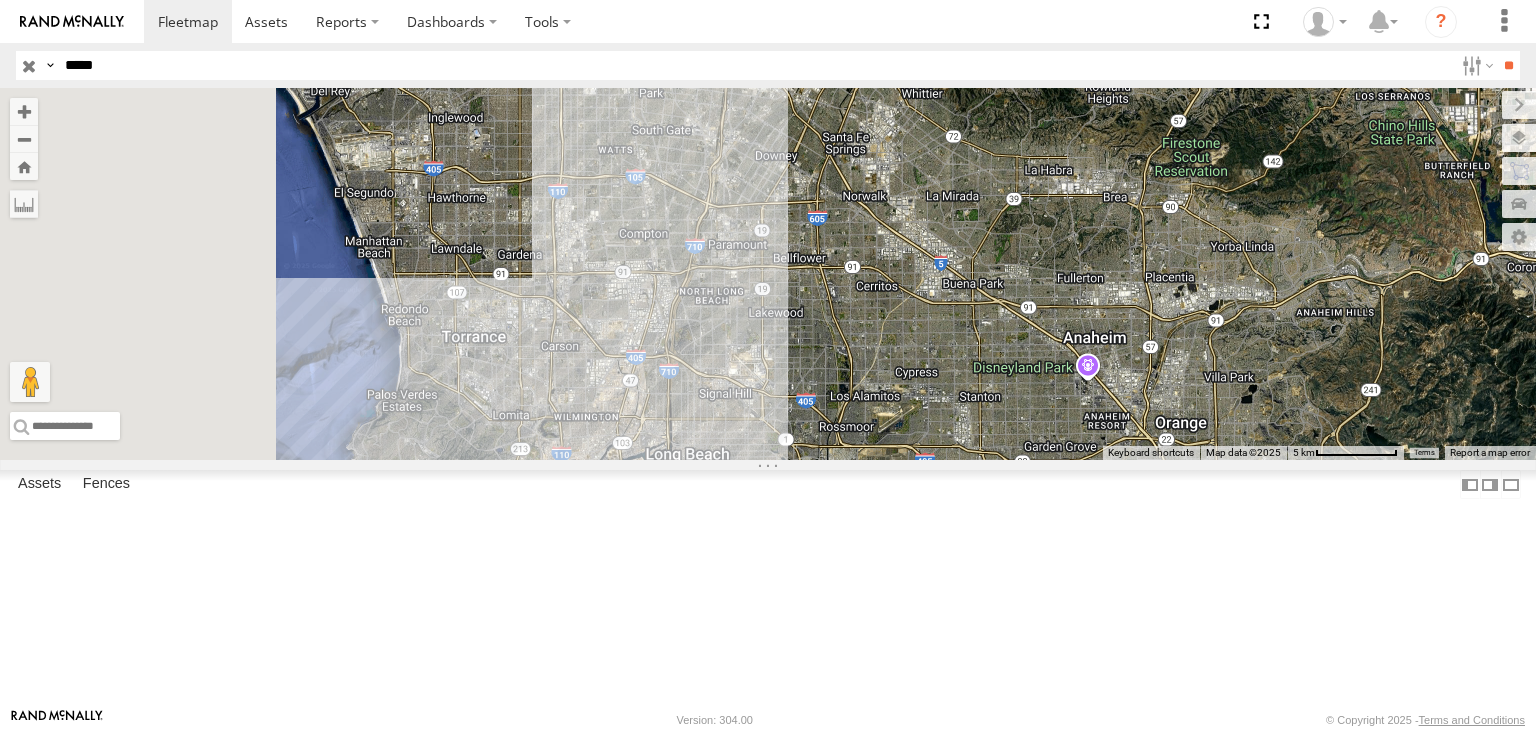 drag, startPoint x: 892, startPoint y: 418, endPoint x: 943, endPoint y: 345, distance: 89.050545 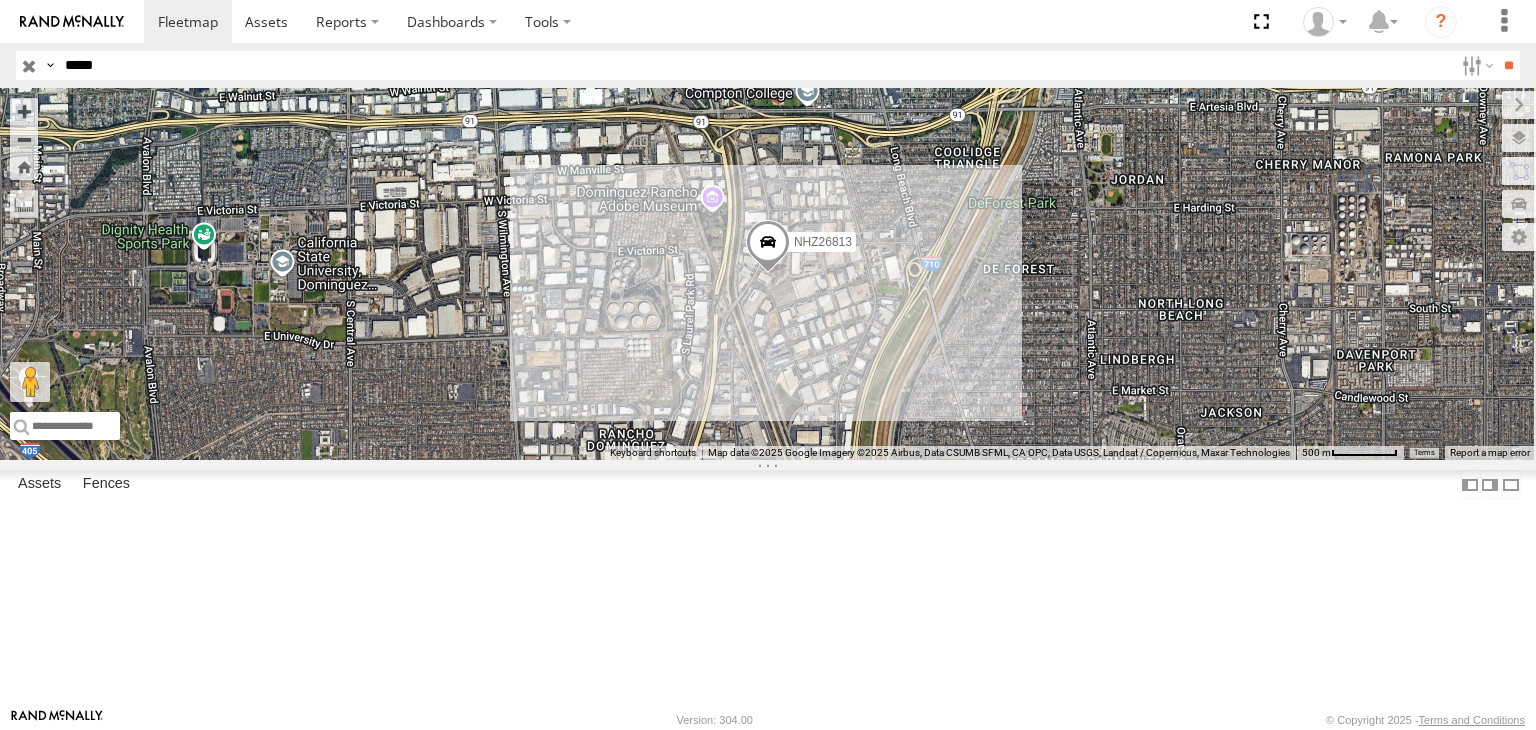 click at bounding box center [0, 0] 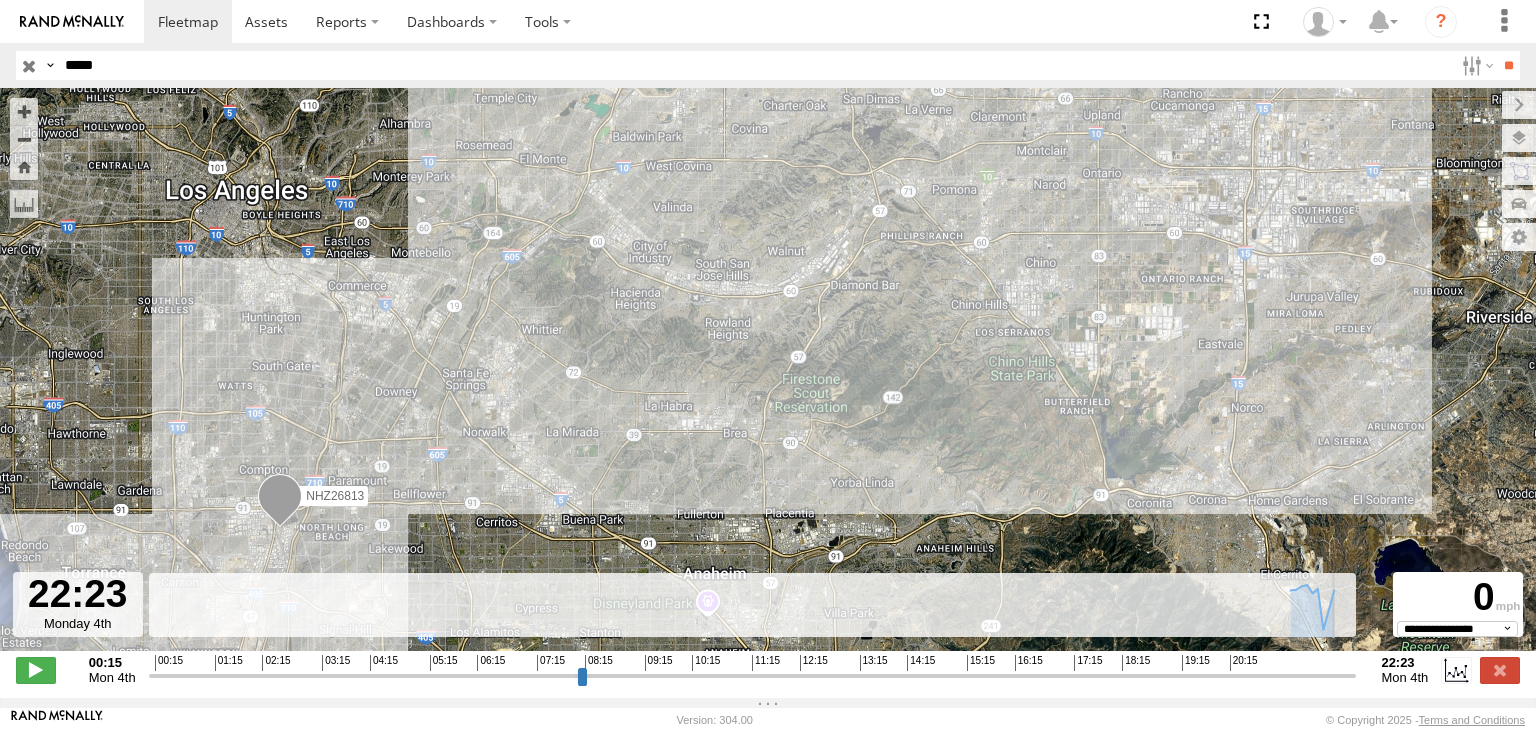 drag, startPoint x: 171, startPoint y: 681, endPoint x: 1370, endPoint y: 713, distance: 1199.427 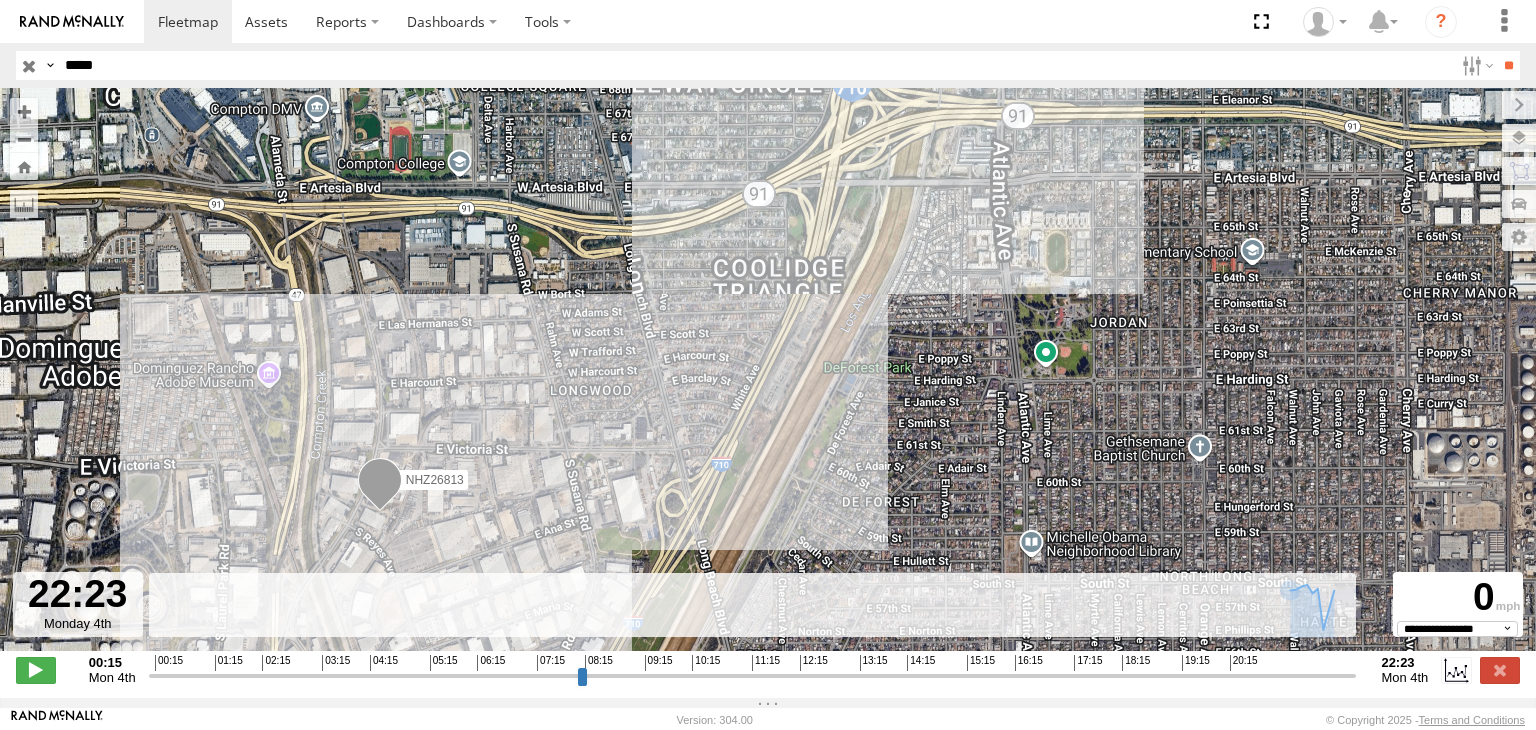 drag, startPoint x: 172, startPoint y: 553, endPoint x: 536, endPoint y: 519, distance: 365.58447 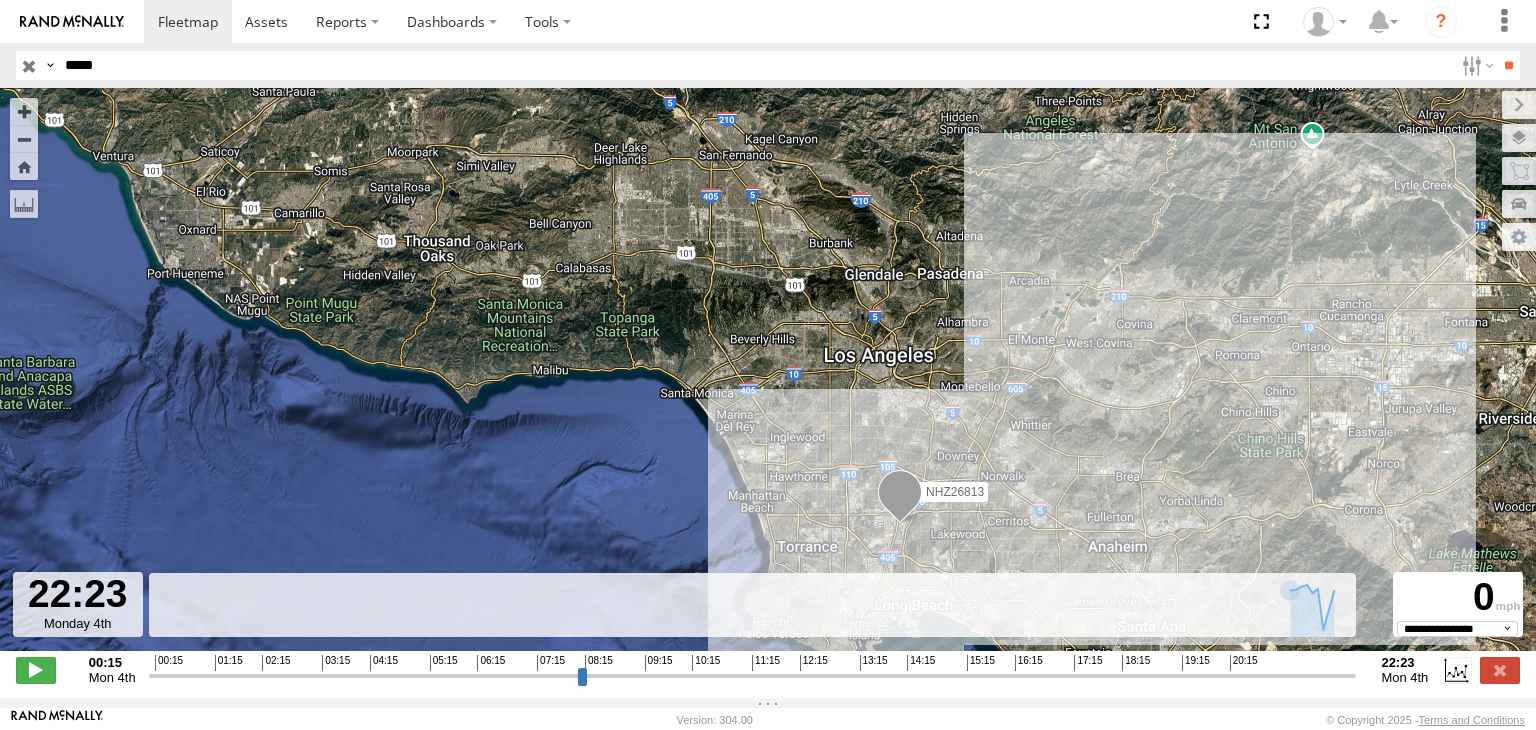click at bounding box center [29, 65] 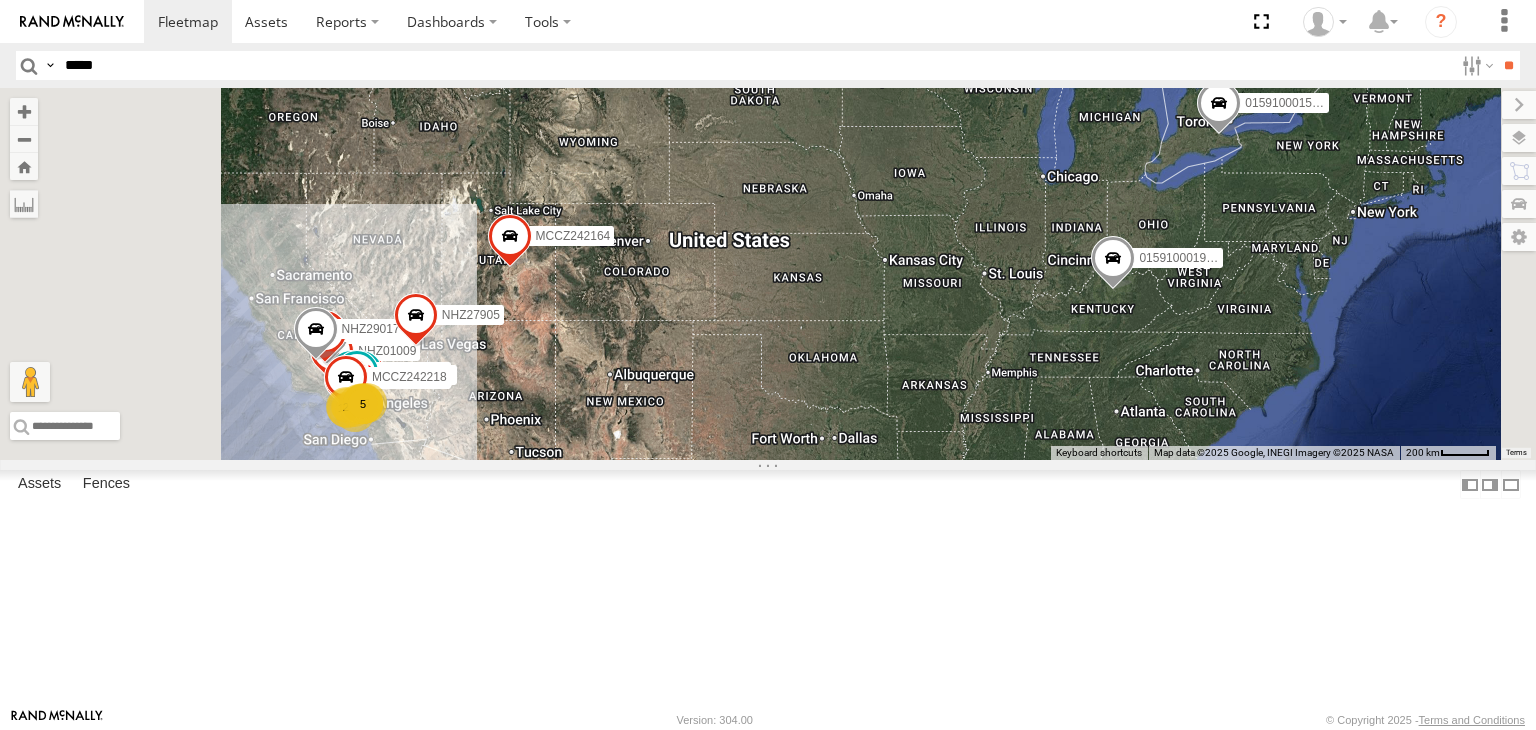 click on "*****" at bounding box center [755, 65] 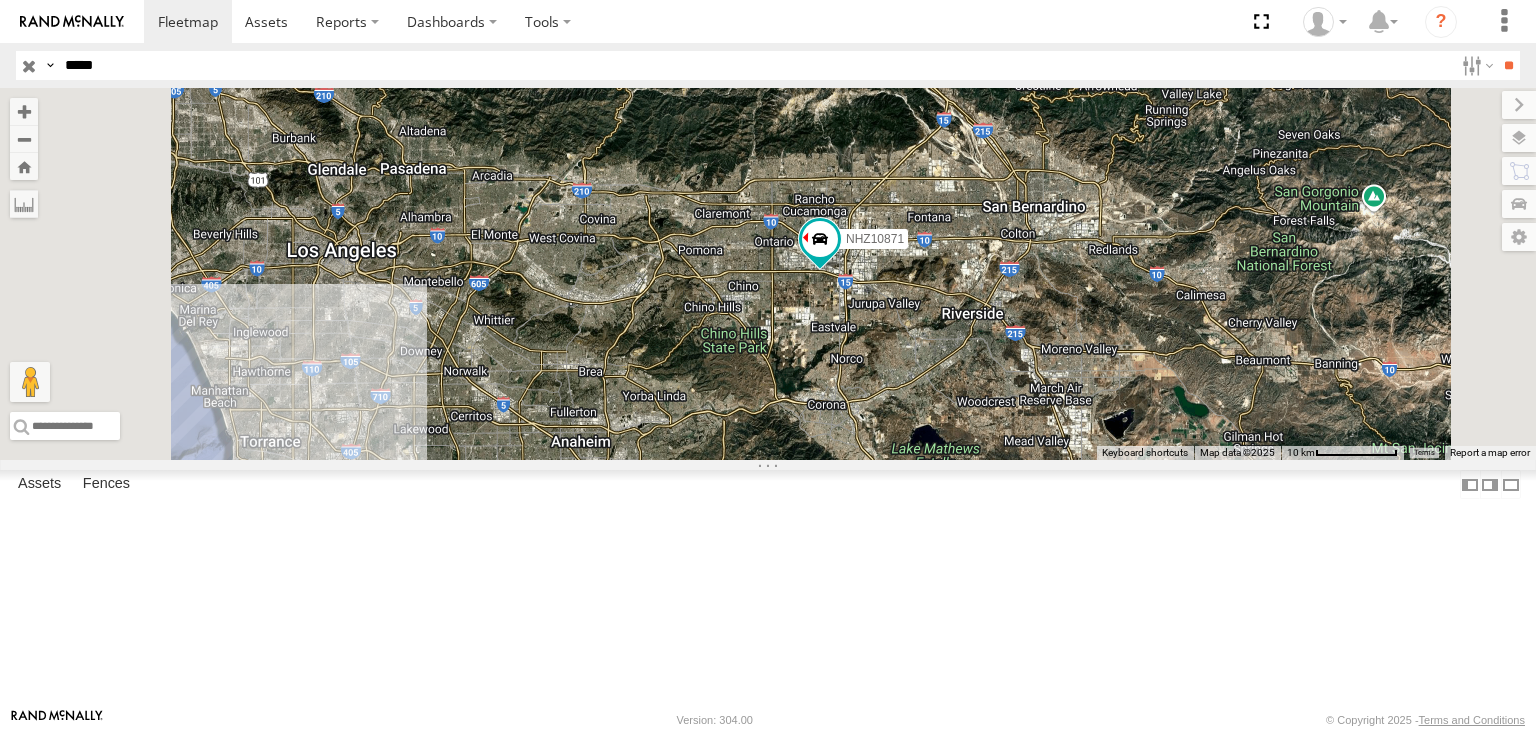click at bounding box center (0, 0) 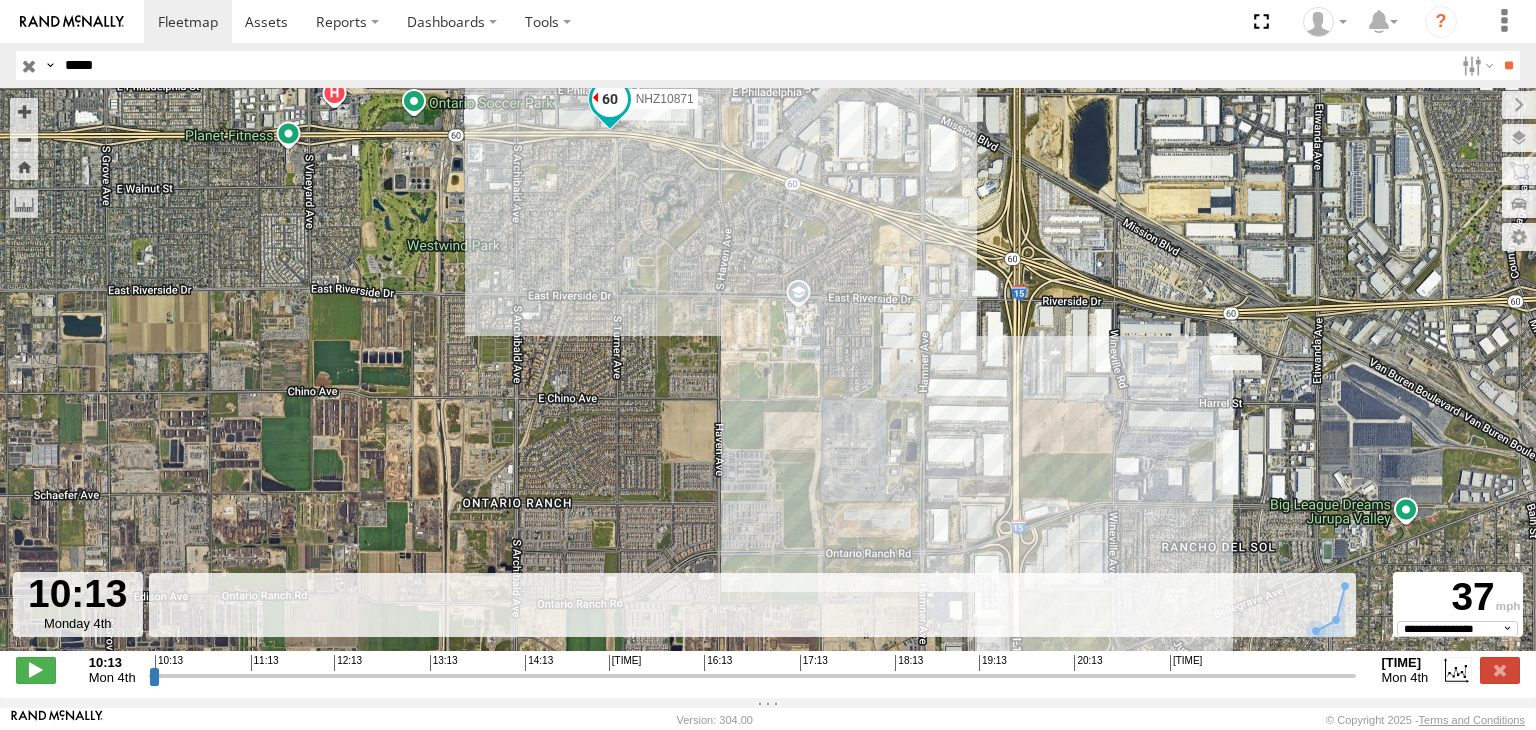 drag, startPoint x: 838, startPoint y: 459, endPoint x: 990, endPoint y: 425, distance: 155.75623 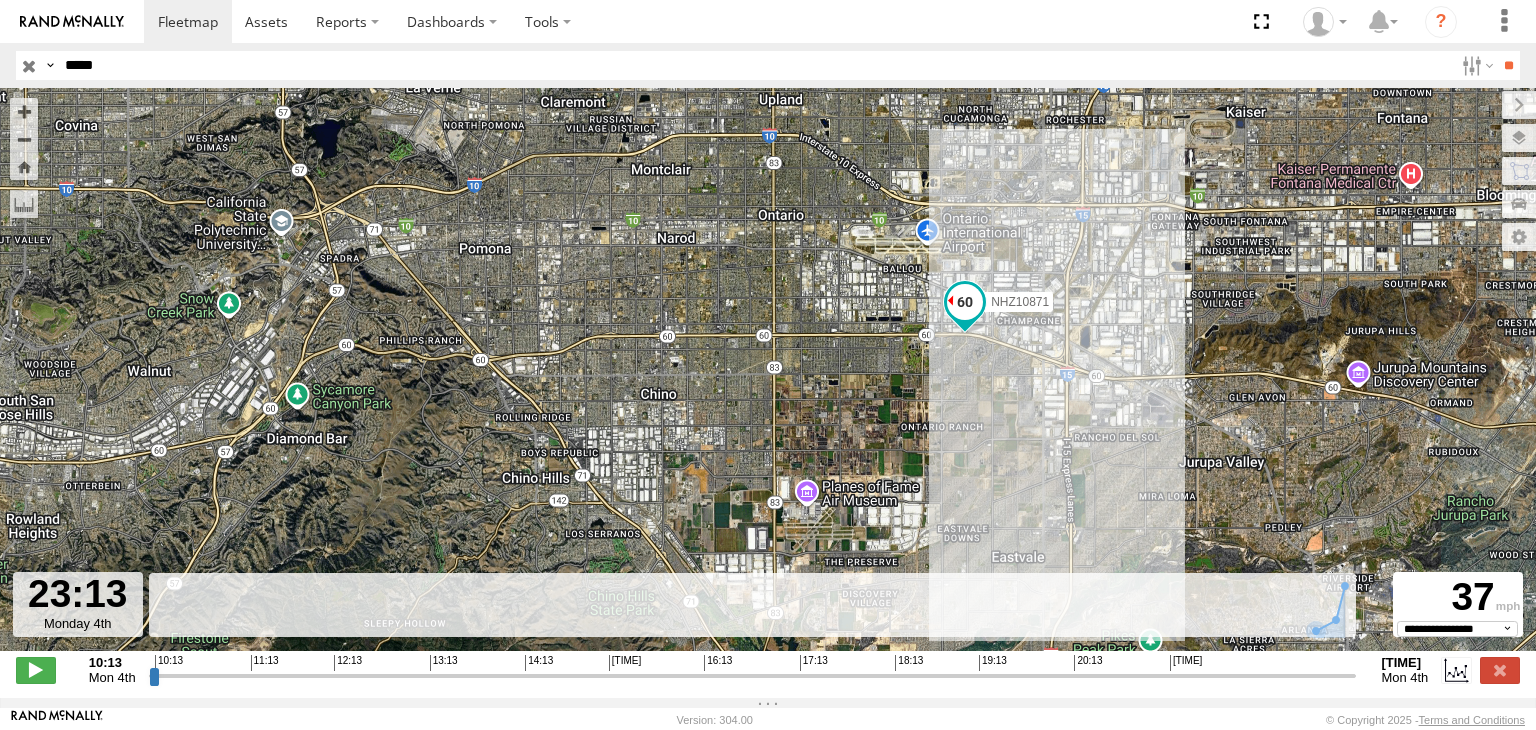 drag, startPoint x: 153, startPoint y: 686, endPoint x: 1535, endPoint y: 696, distance: 1382.0361 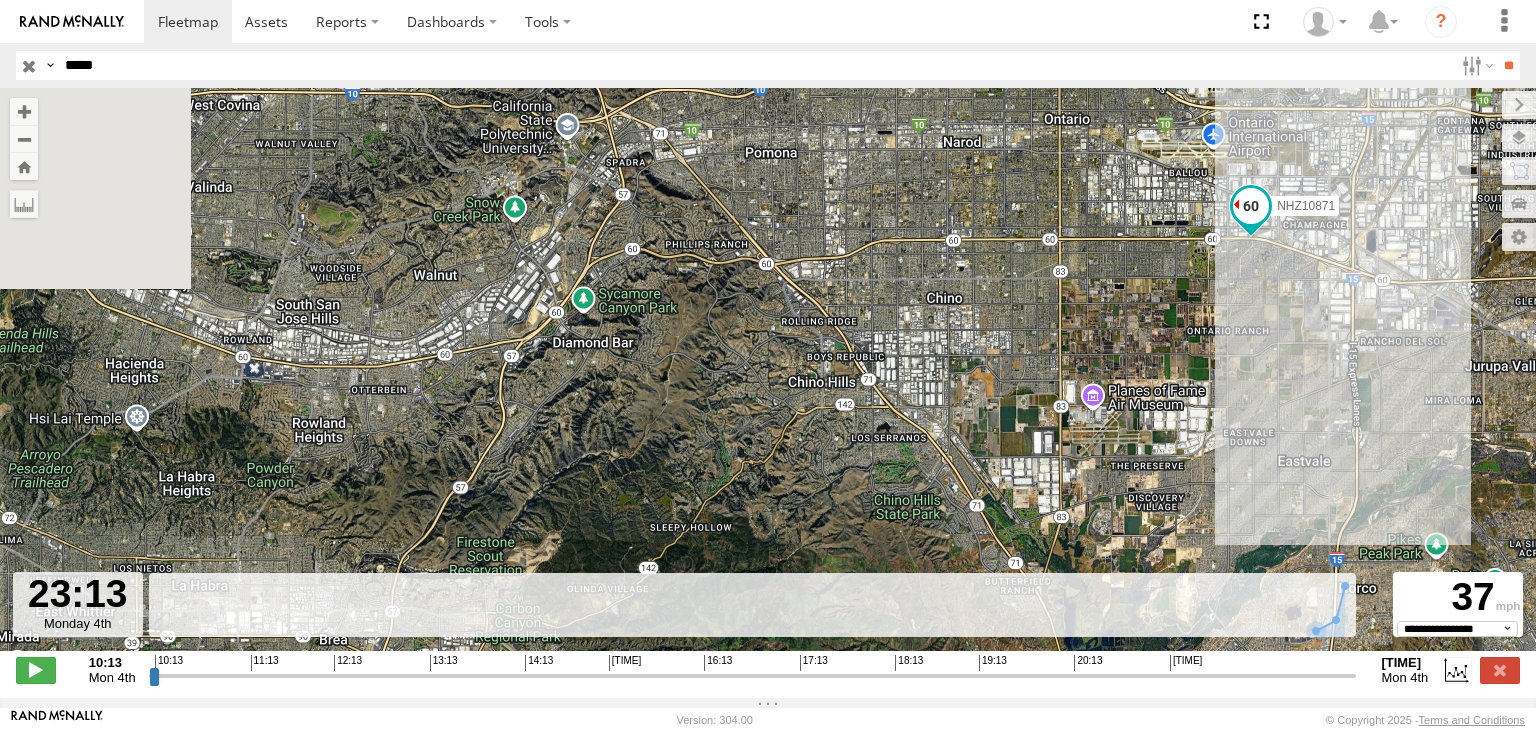 drag, startPoint x: 1050, startPoint y: 513, endPoint x: 1359, endPoint y: 409, distance: 326.0322 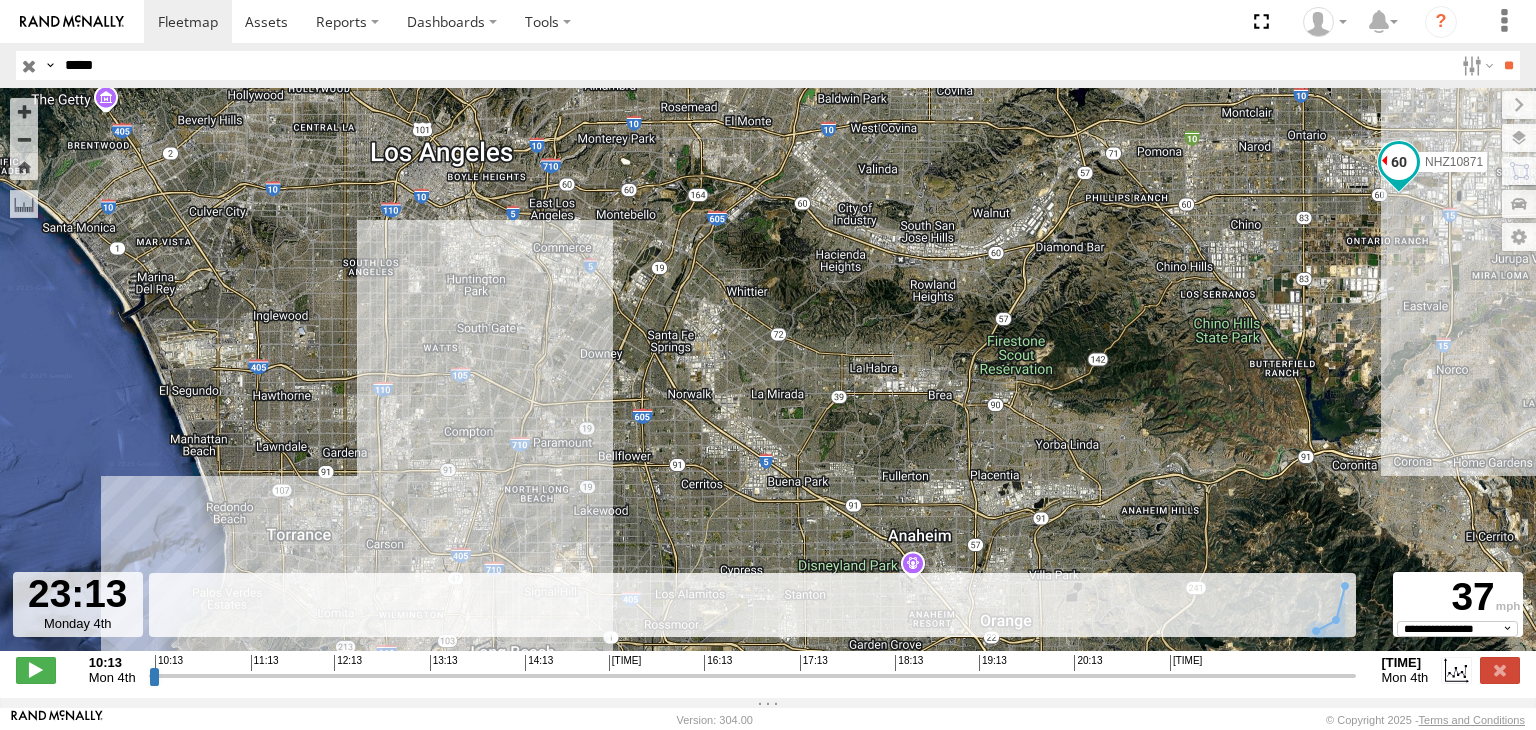 drag, startPoint x: 1071, startPoint y: 442, endPoint x: 1153, endPoint y: 305, distance: 159.66527 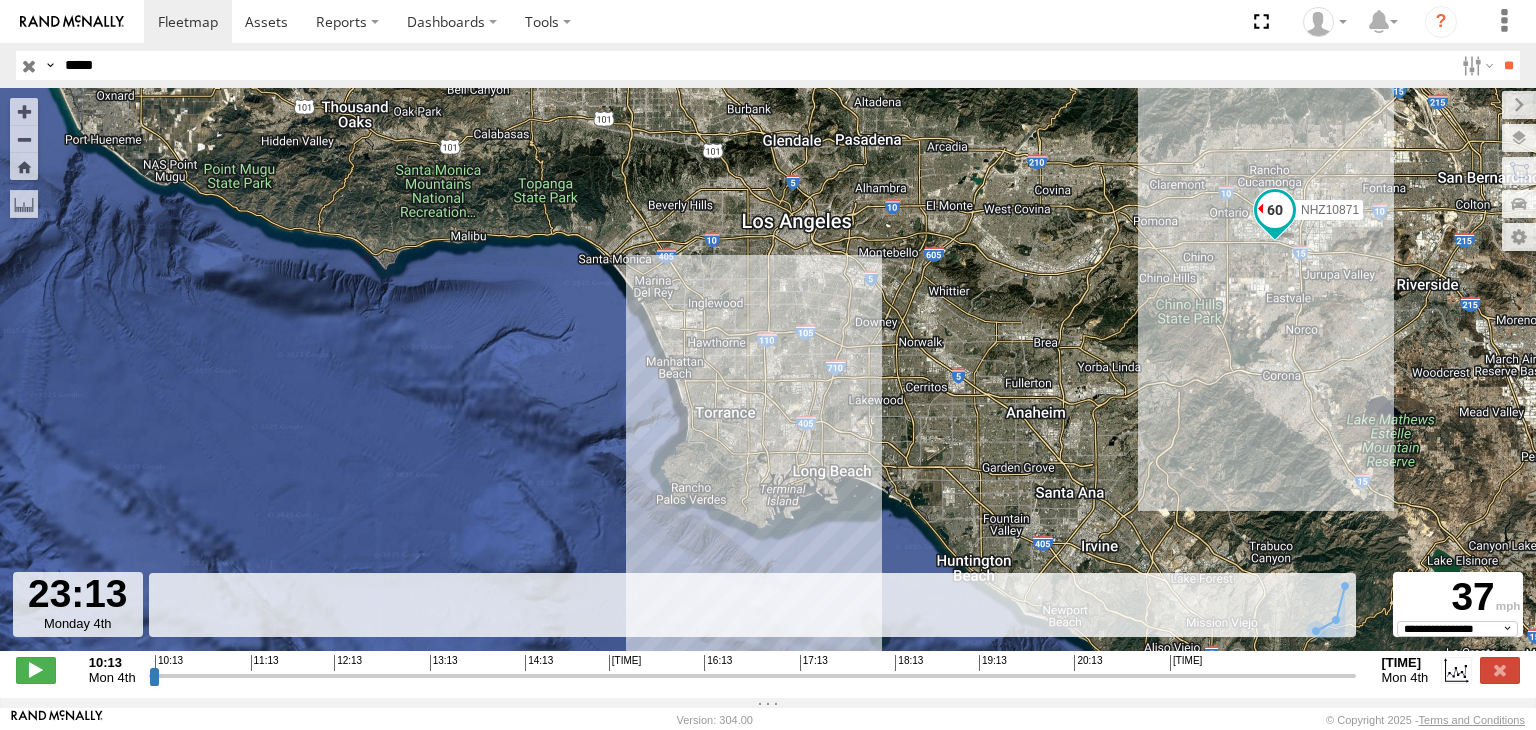 click on "*****" at bounding box center (755, 65) 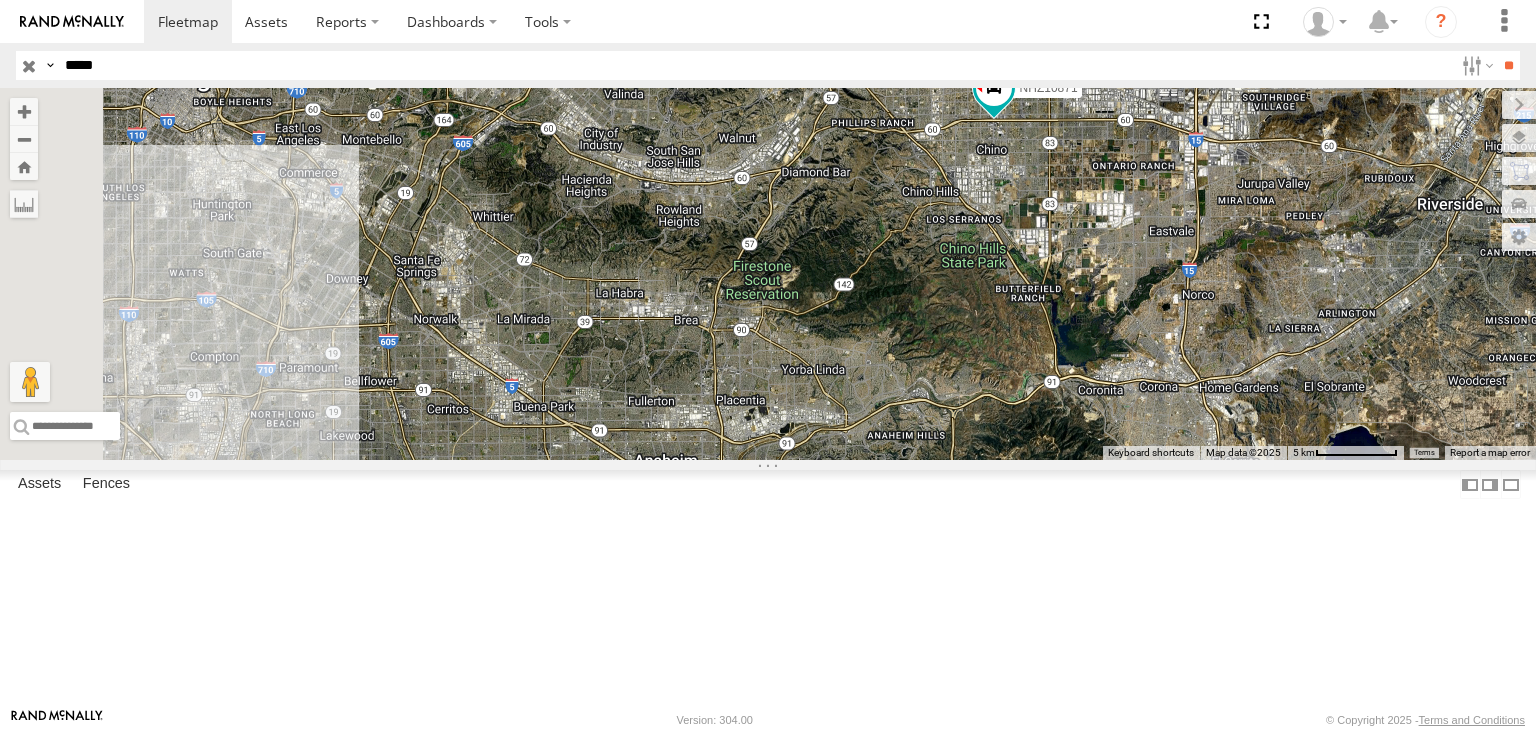 drag, startPoint x: 748, startPoint y: 361, endPoint x: 1057, endPoint y: 306, distance: 313.85666 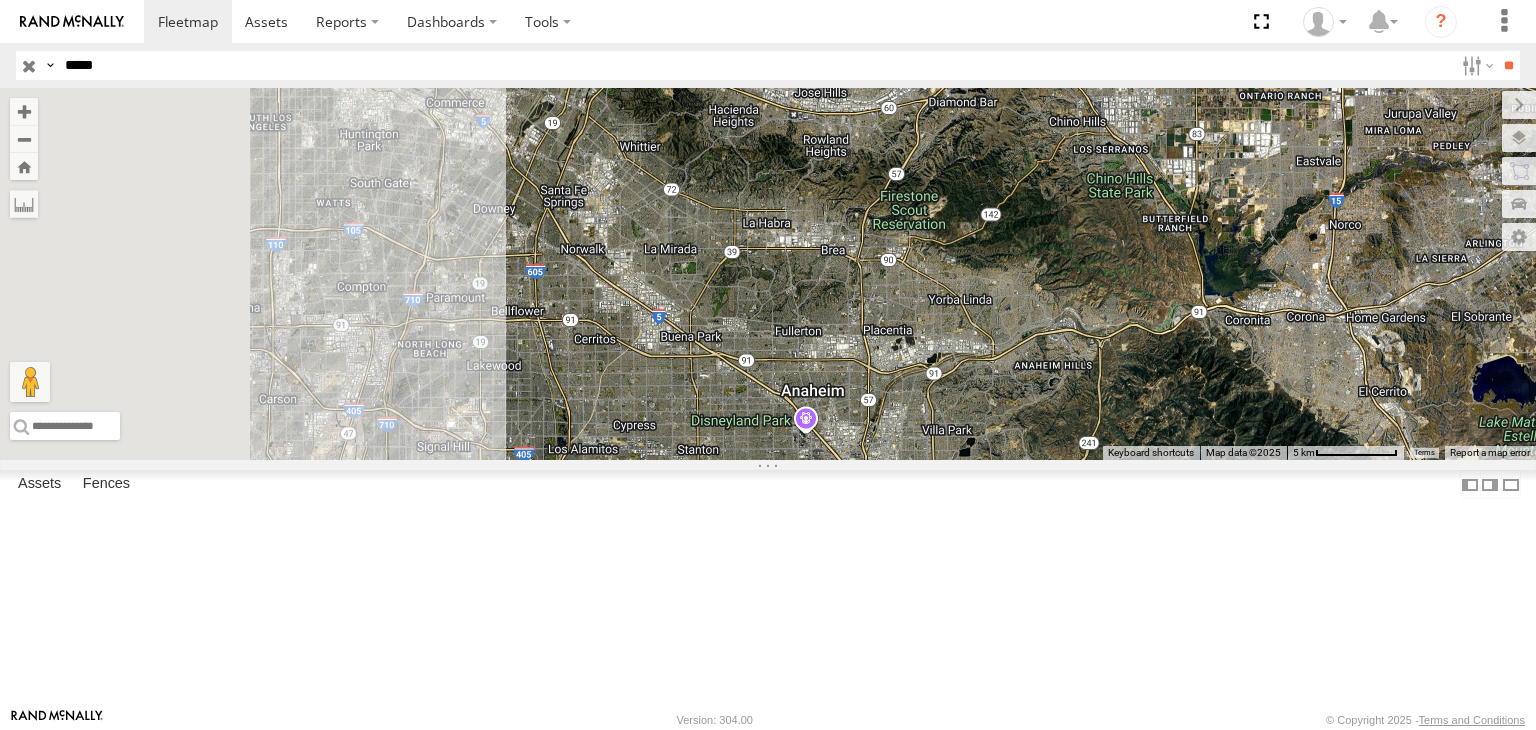 drag, startPoint x: 894, startPoint y: 457, endPoint x: 1048, endPoint y: 384, distance: 170.42593 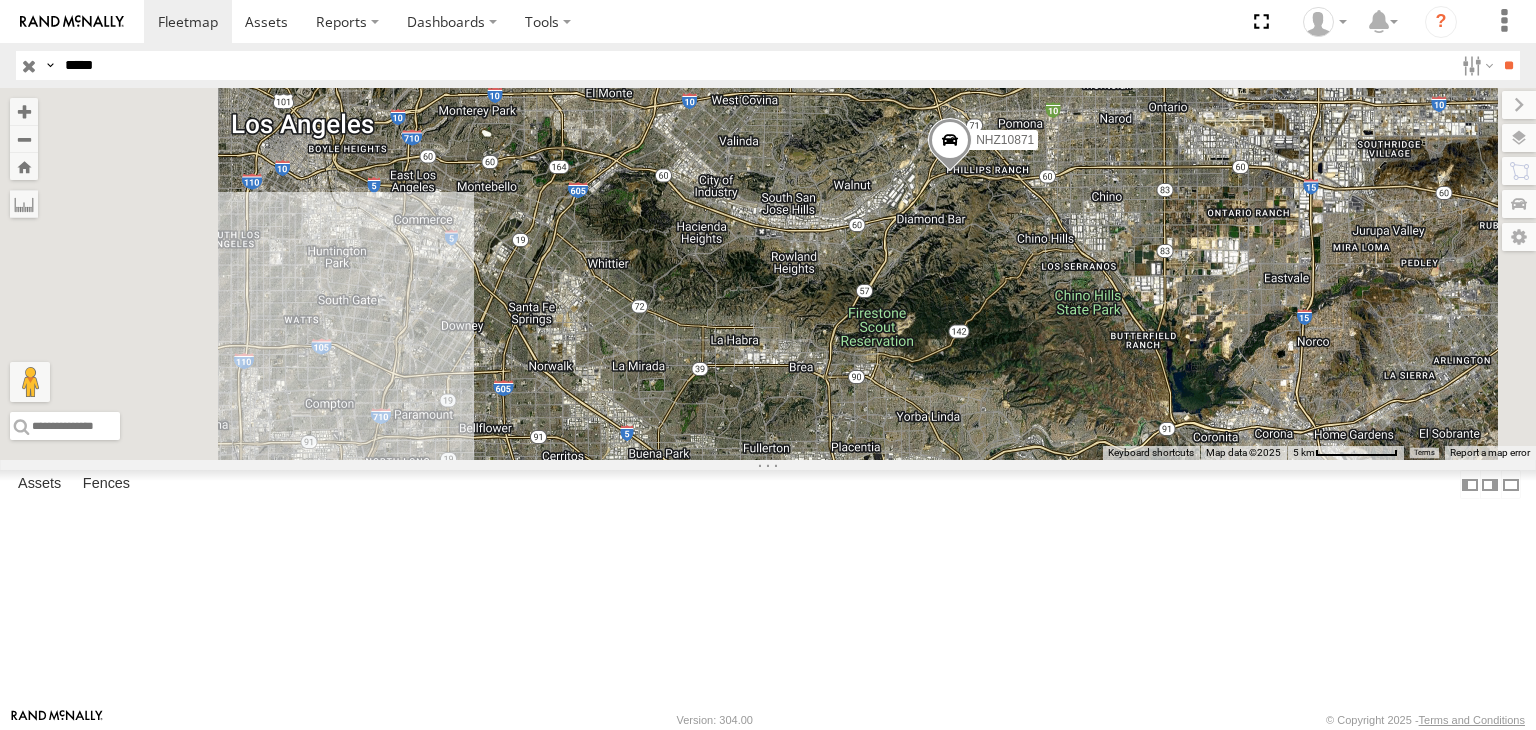 drag, startPoint x: 740, startPoint y: 353, endPoint x: 852, endPoint y: 349, distance: 112.0714 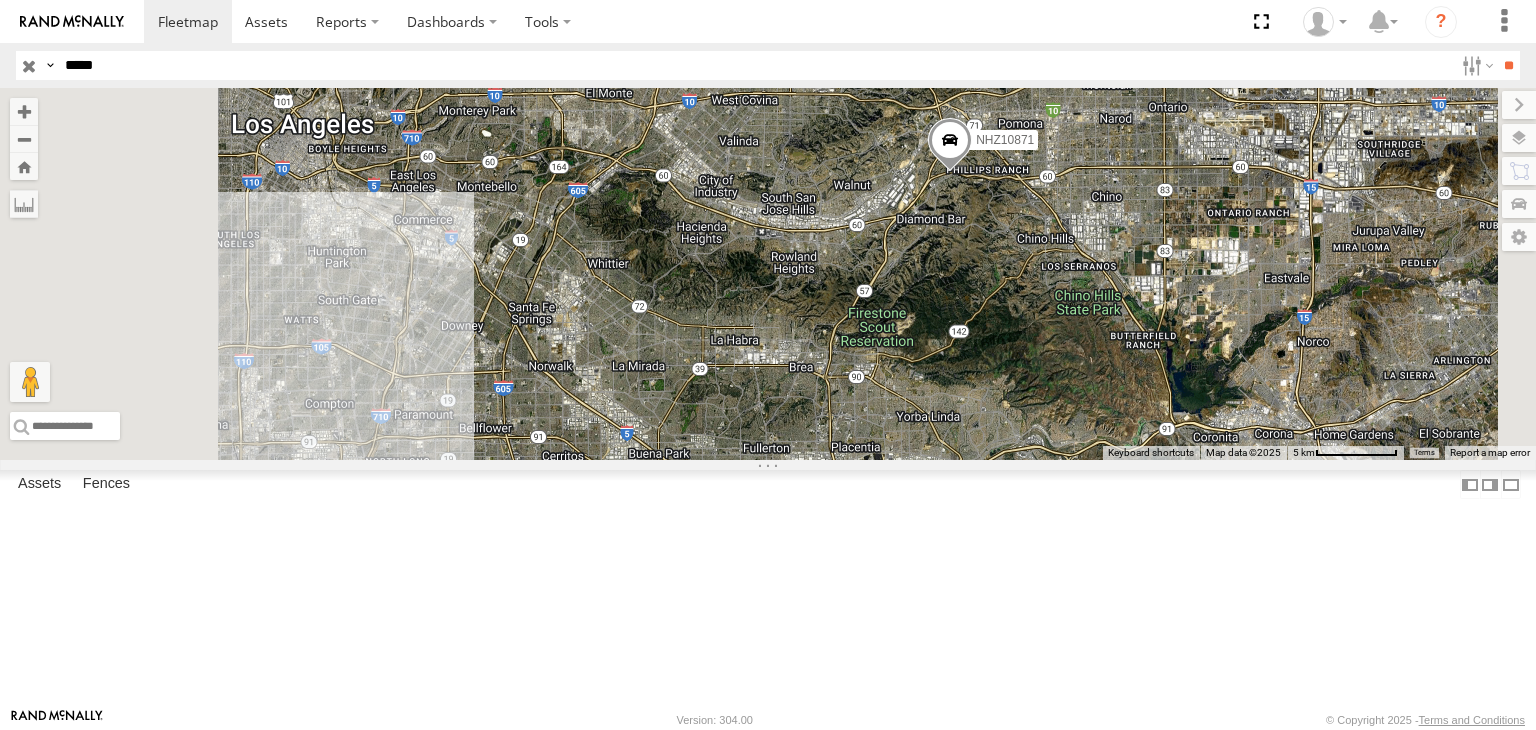click at bounding box center (0, 0) 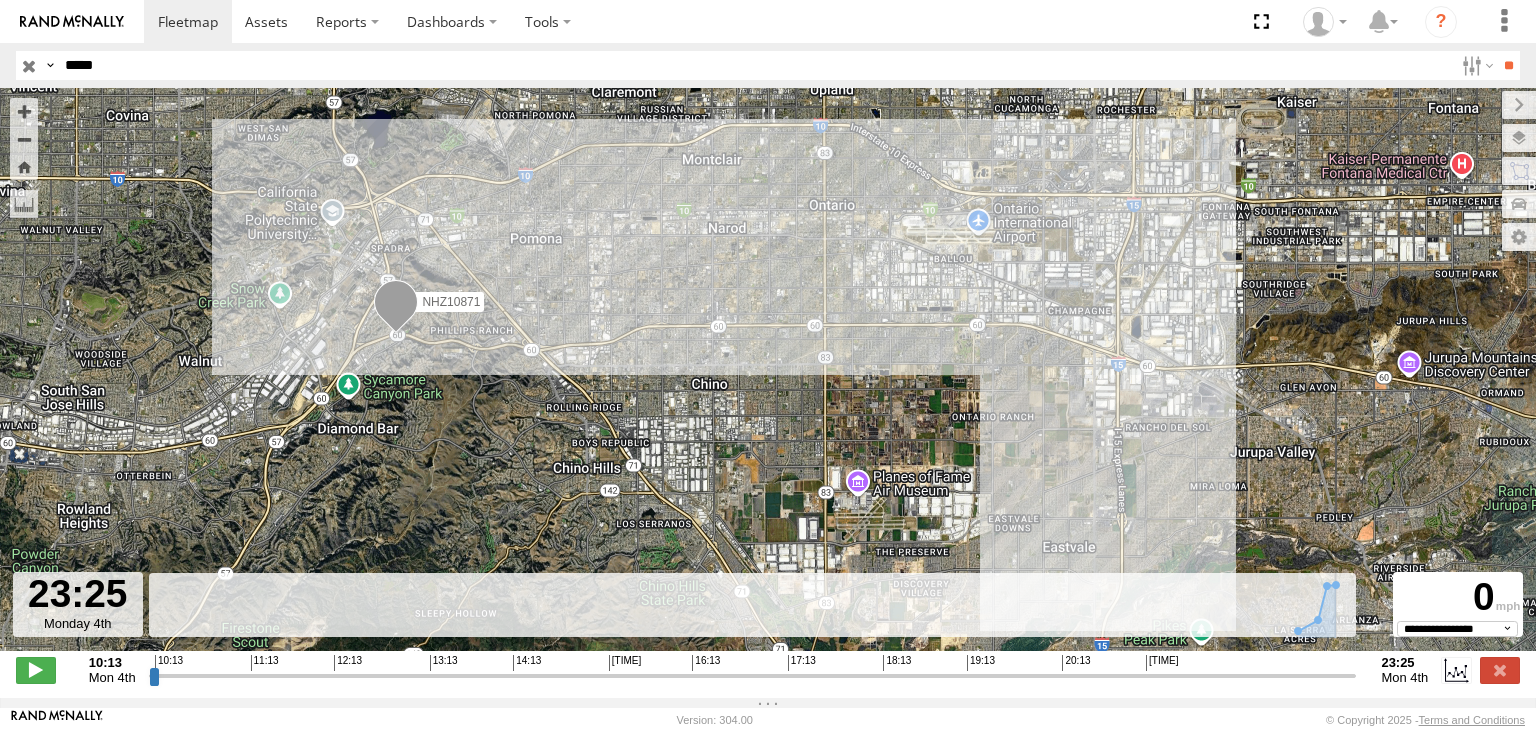 drag, startPoint x: 151, startPoint y: 687, endPoint x: 1394, endPoint y: 692, distance: 1243.01 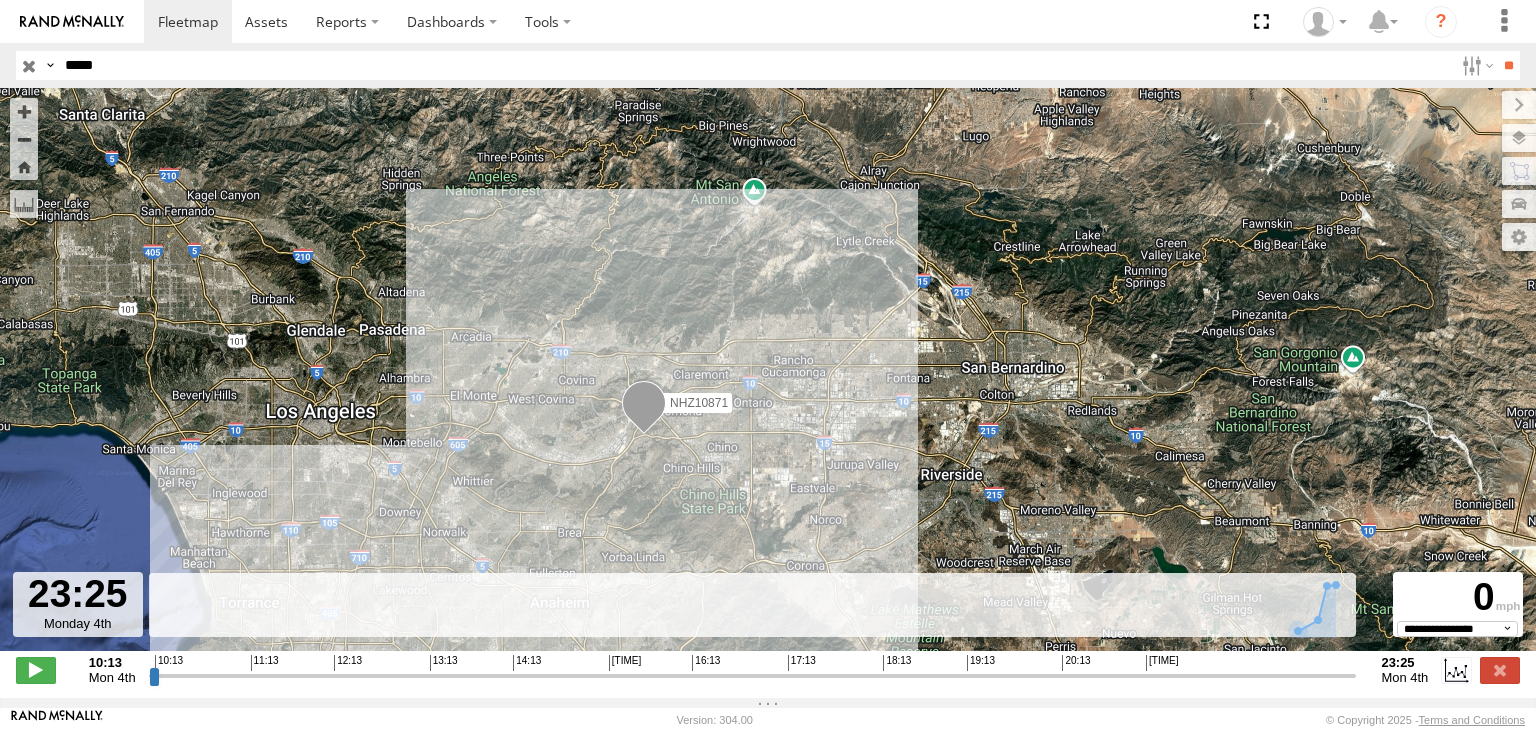 drag, startPoint x: 555, startPoint y: 452, endPoint x: 632, endPoint y: 452, distance: 77 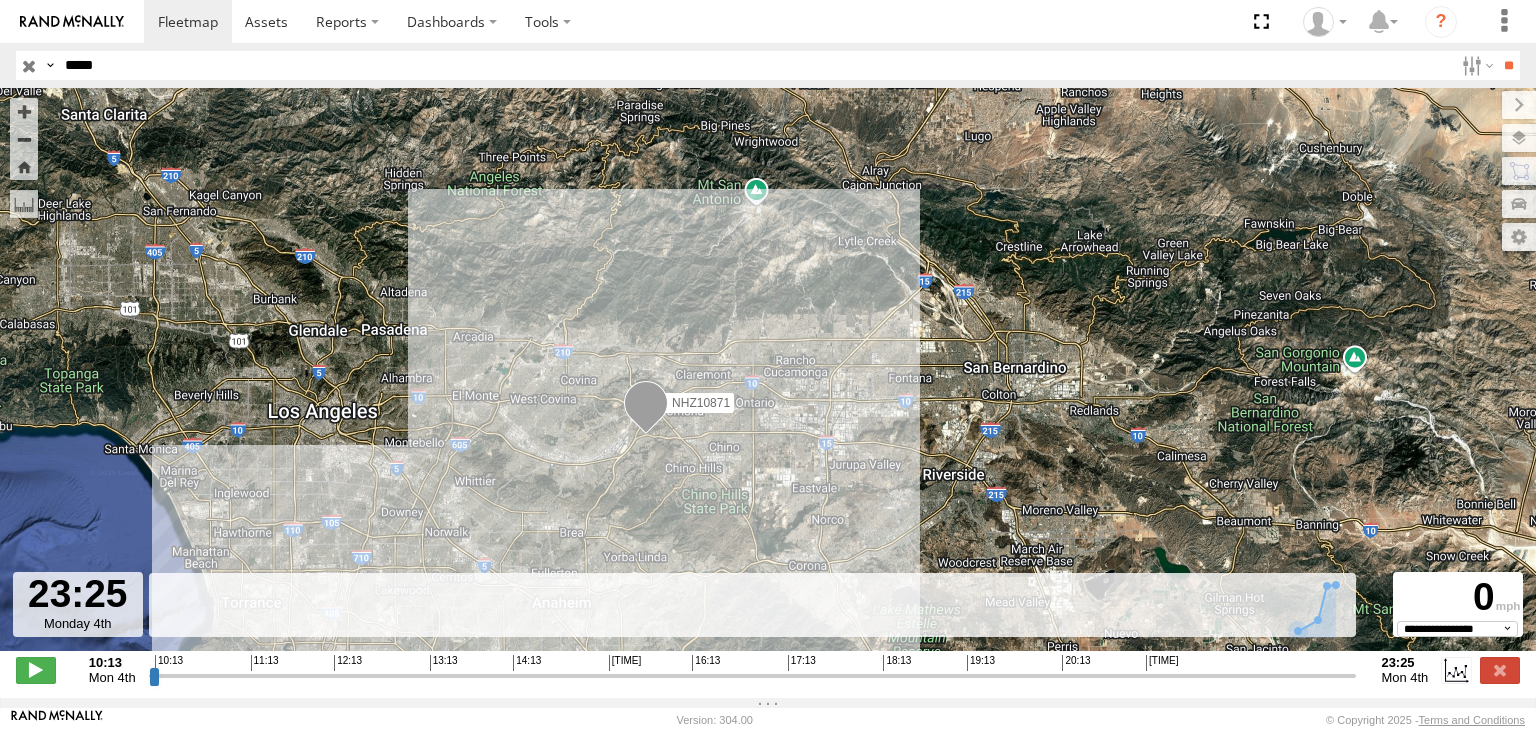 click on "*****" at bounding box center [755, 65] 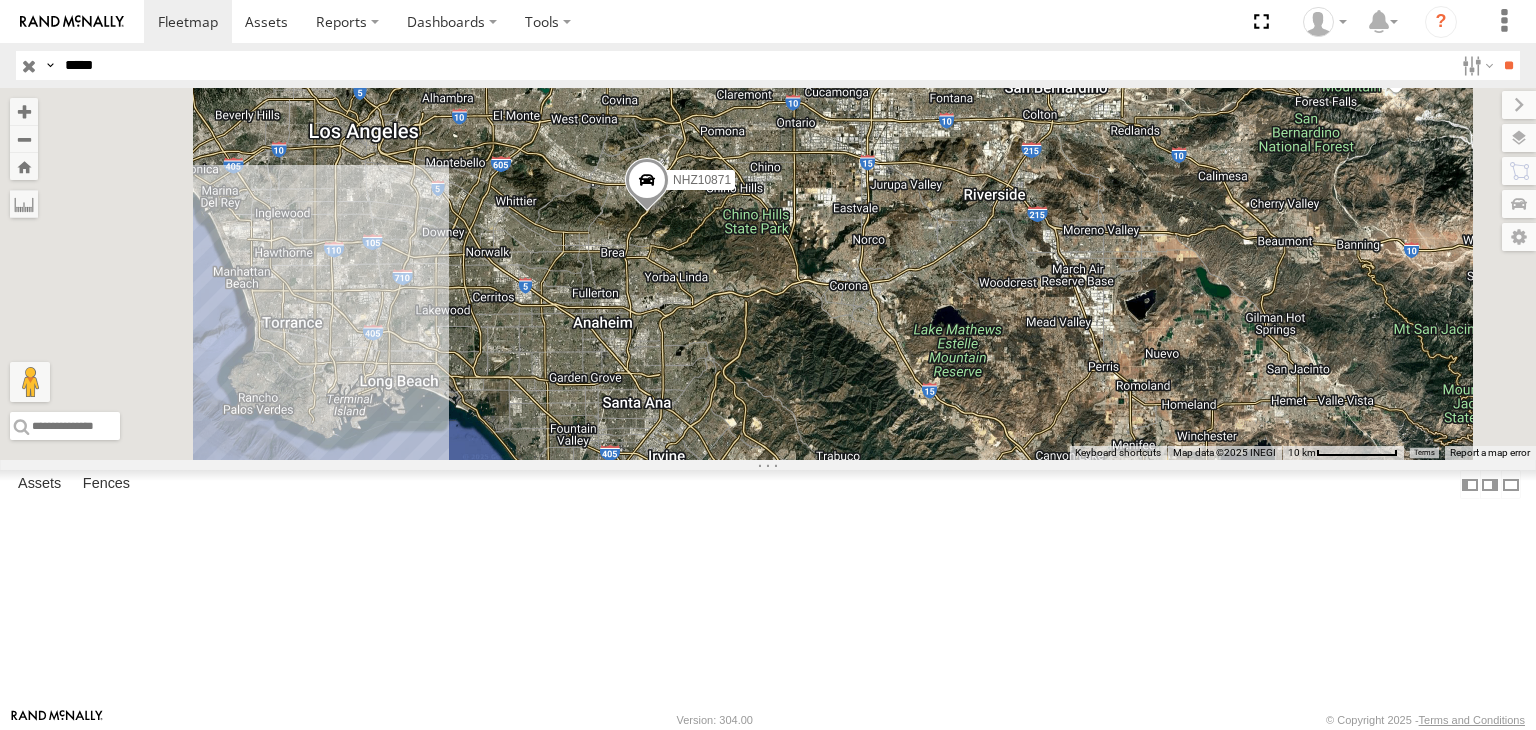 drag, startPoint x: 659, startPoint y: 466, endPoint x: 699, endPoint y: 466, distance: 40 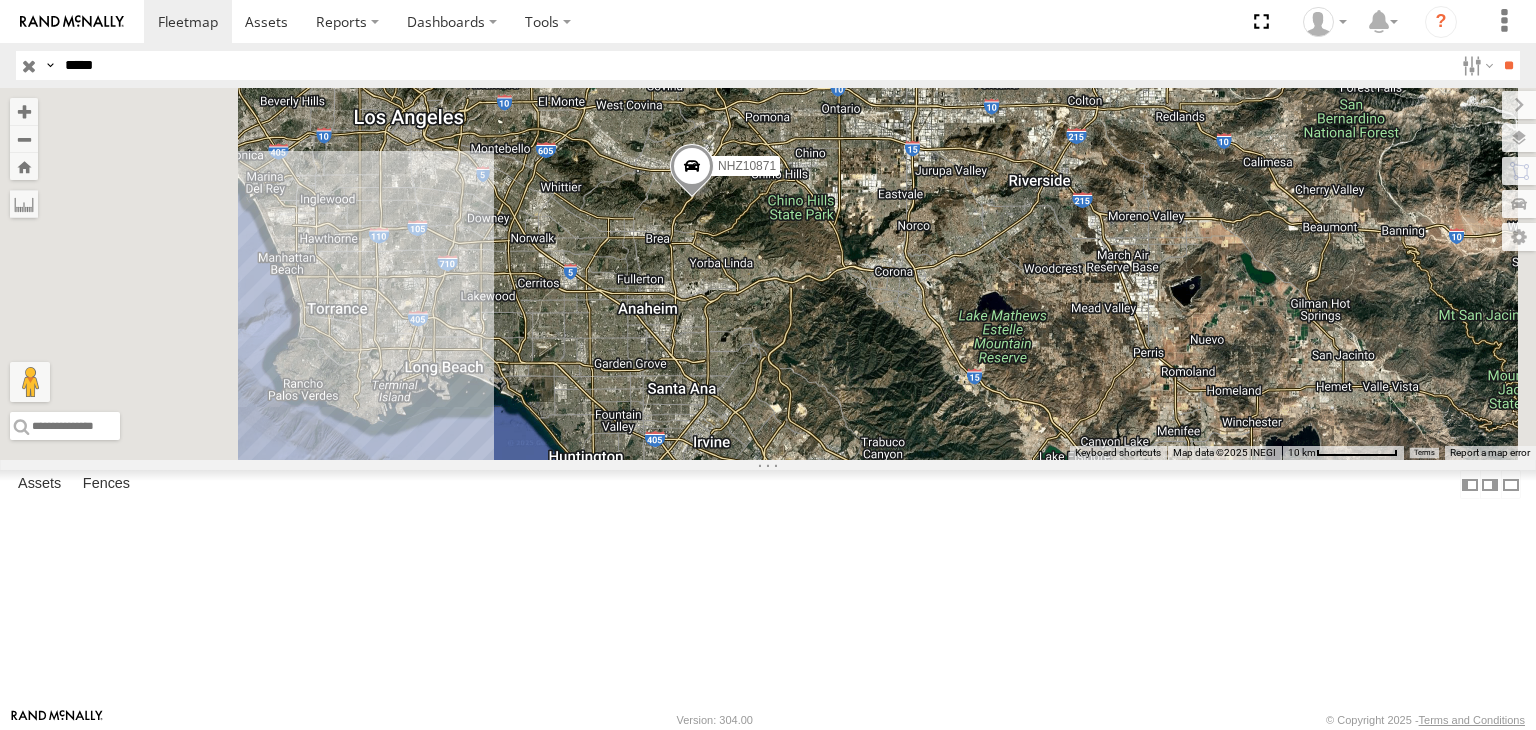 drag, startPoint x: 748, startPoint y: 463, endPoint x: 808, endPoint y: 447, distance: 62.0967 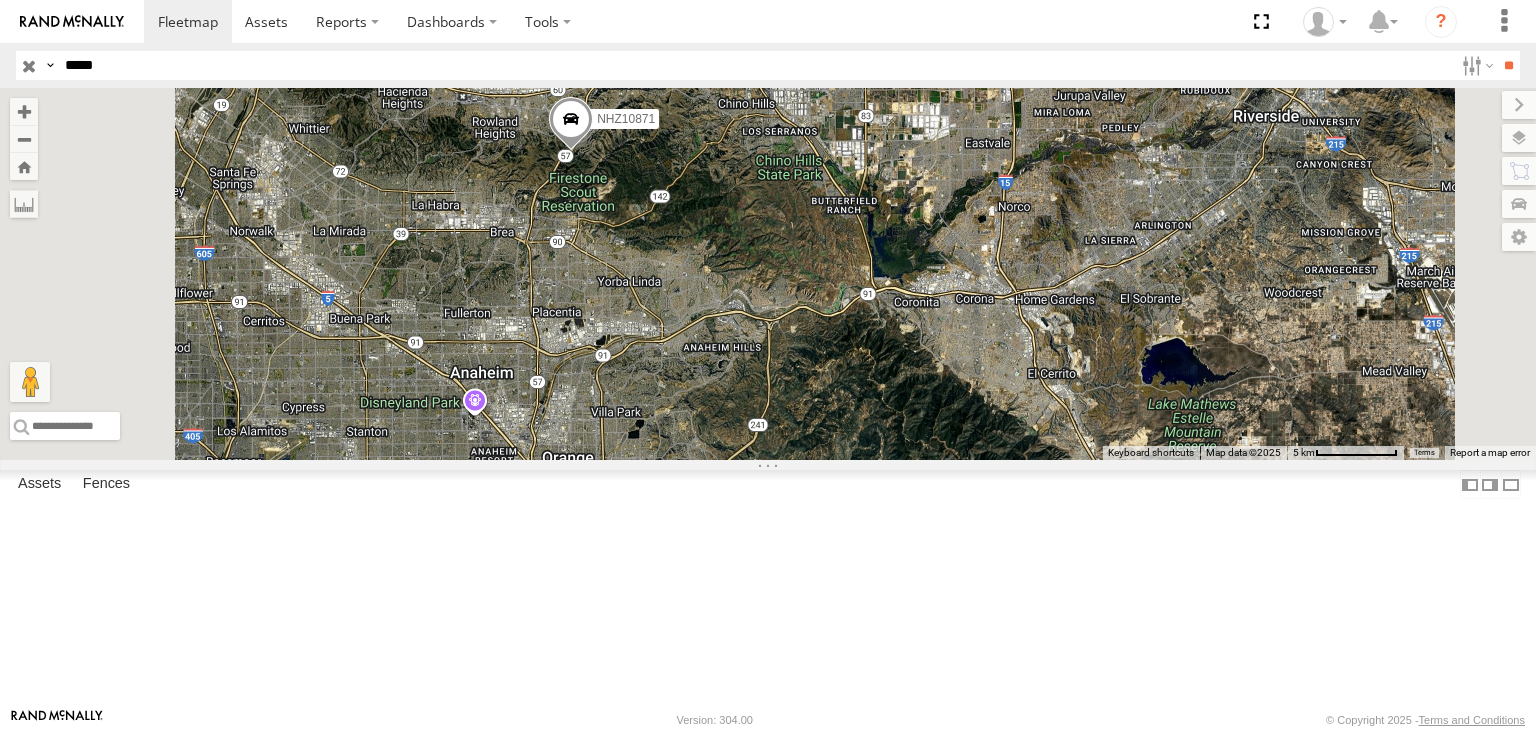 click on "*****" at bounding box center [755, 65] 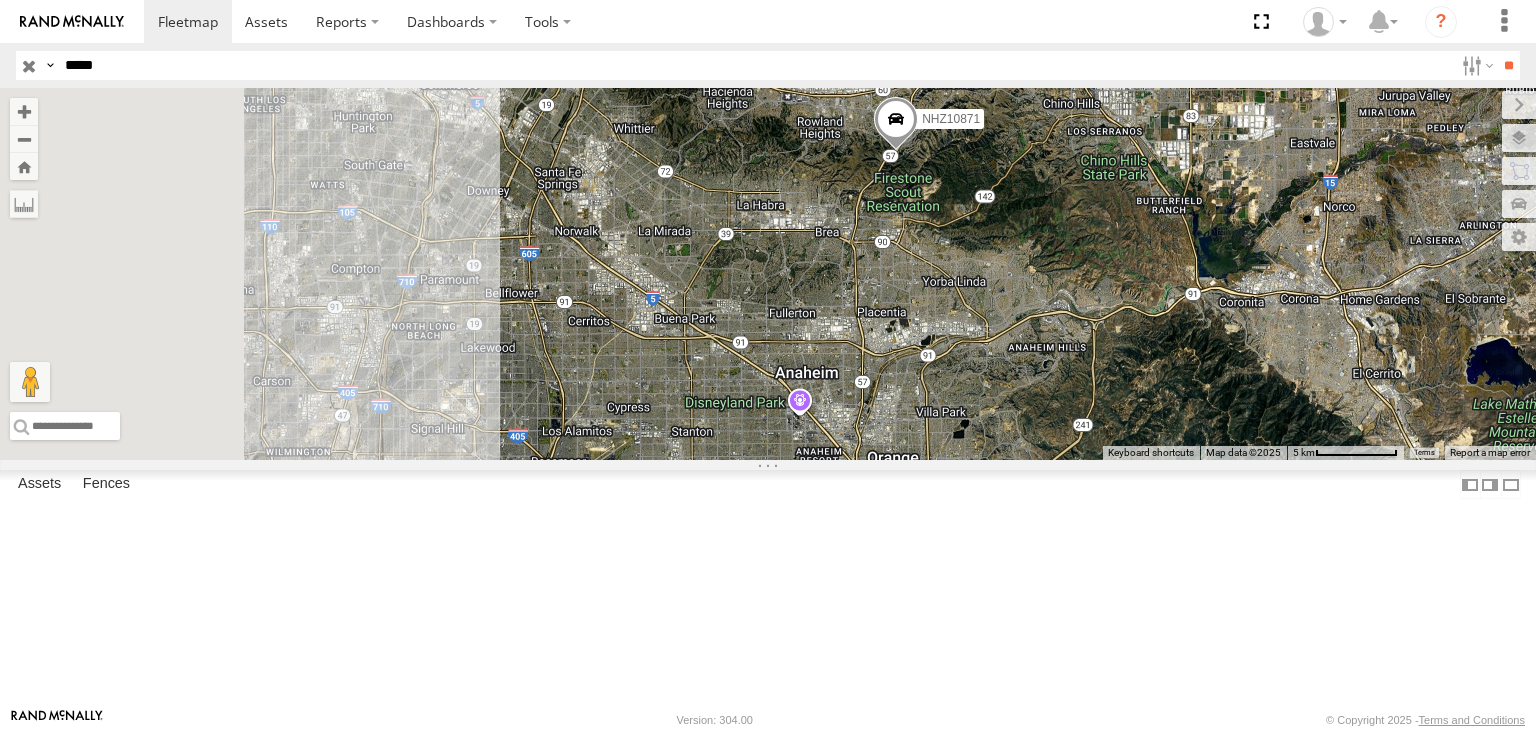 drag, startPoint x: 719, startPoint y: 404, endPoint x: 1052, endPoint y: 404, distance: 333 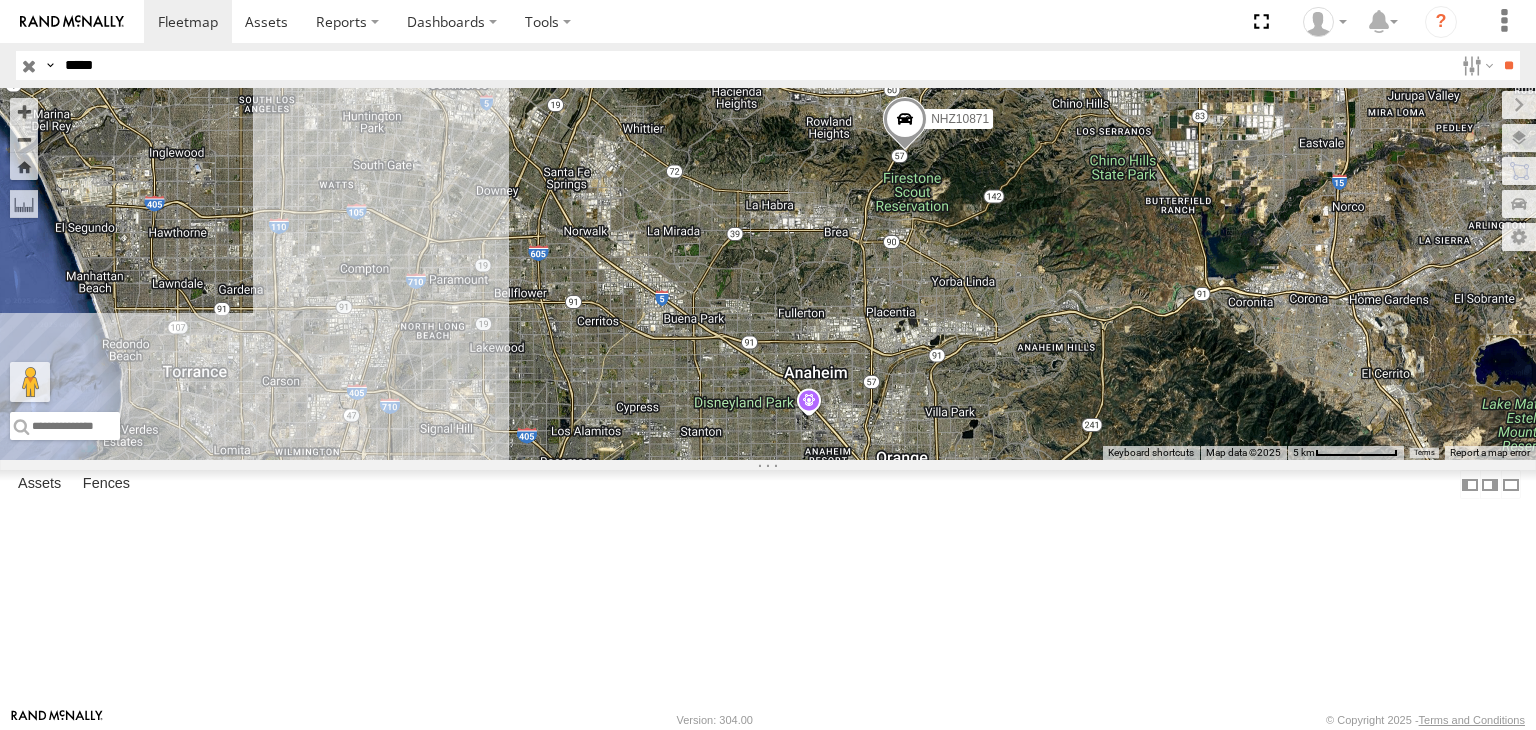 click at bounding box center (0, 0) 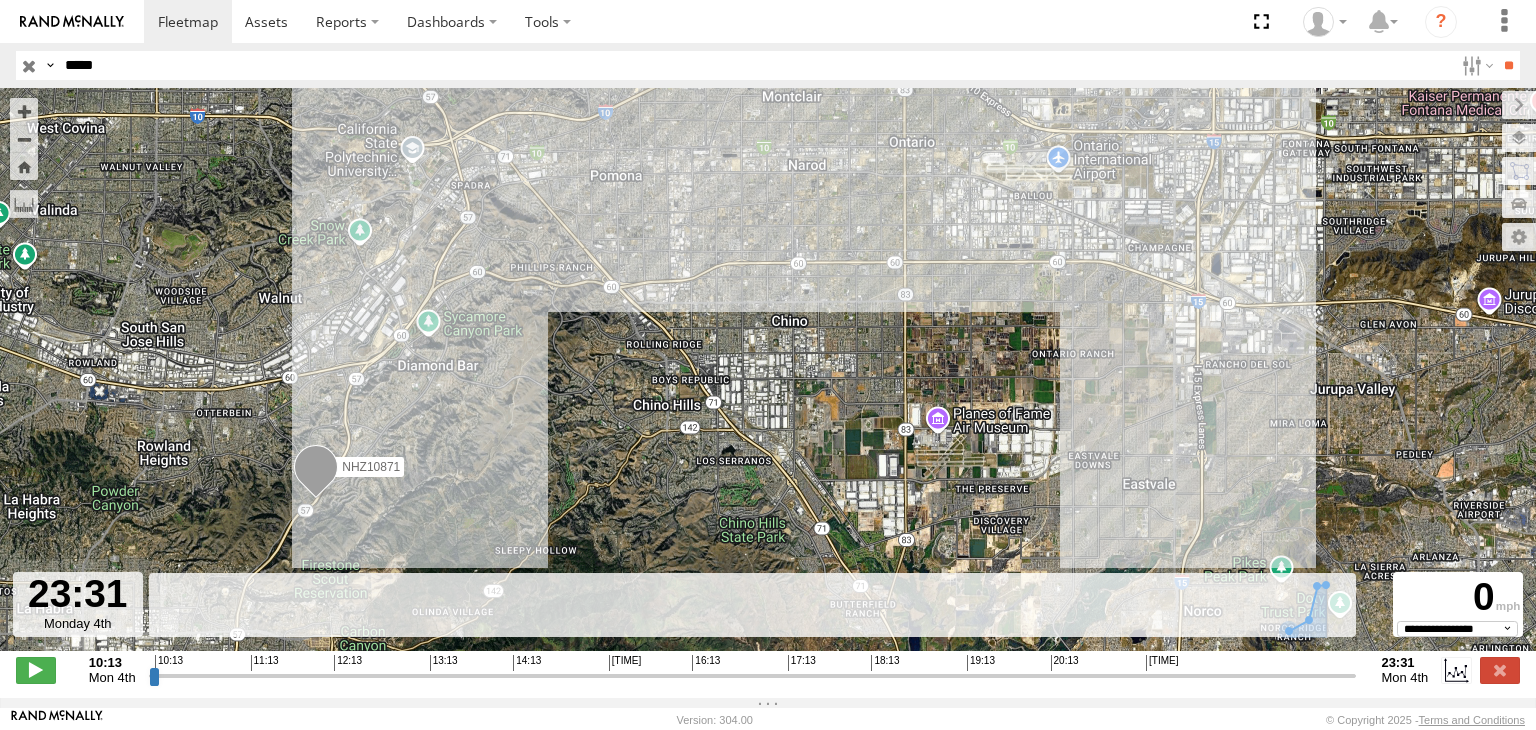 drag, startPoint x: 164, startPoint y: 688, endPoint x: 1466, endPoint y: 679, distance: 1302.0311 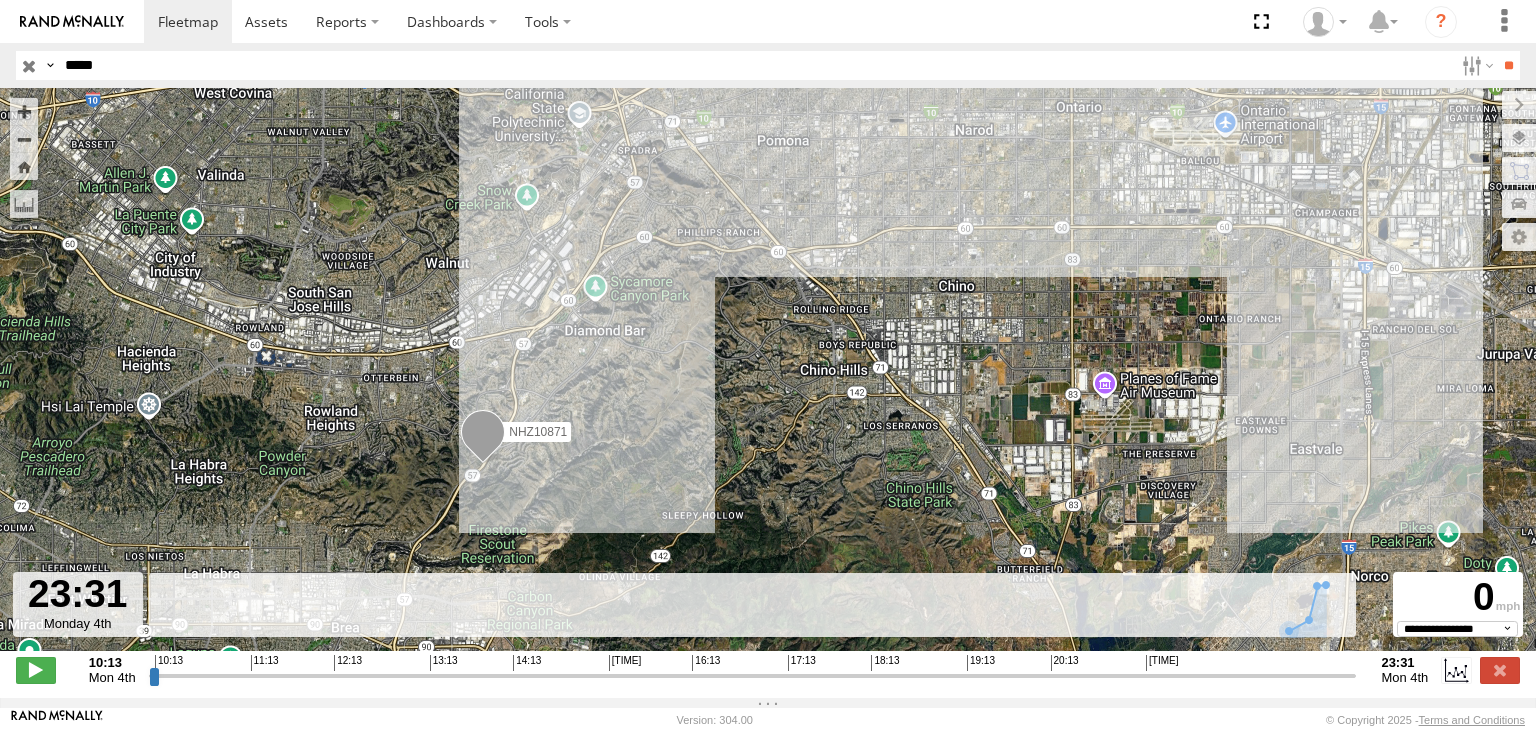 drag, startPoint x: 444, startPoint y: 314, endPoint x: 640, endPoint y: 273, distance: 200.24236 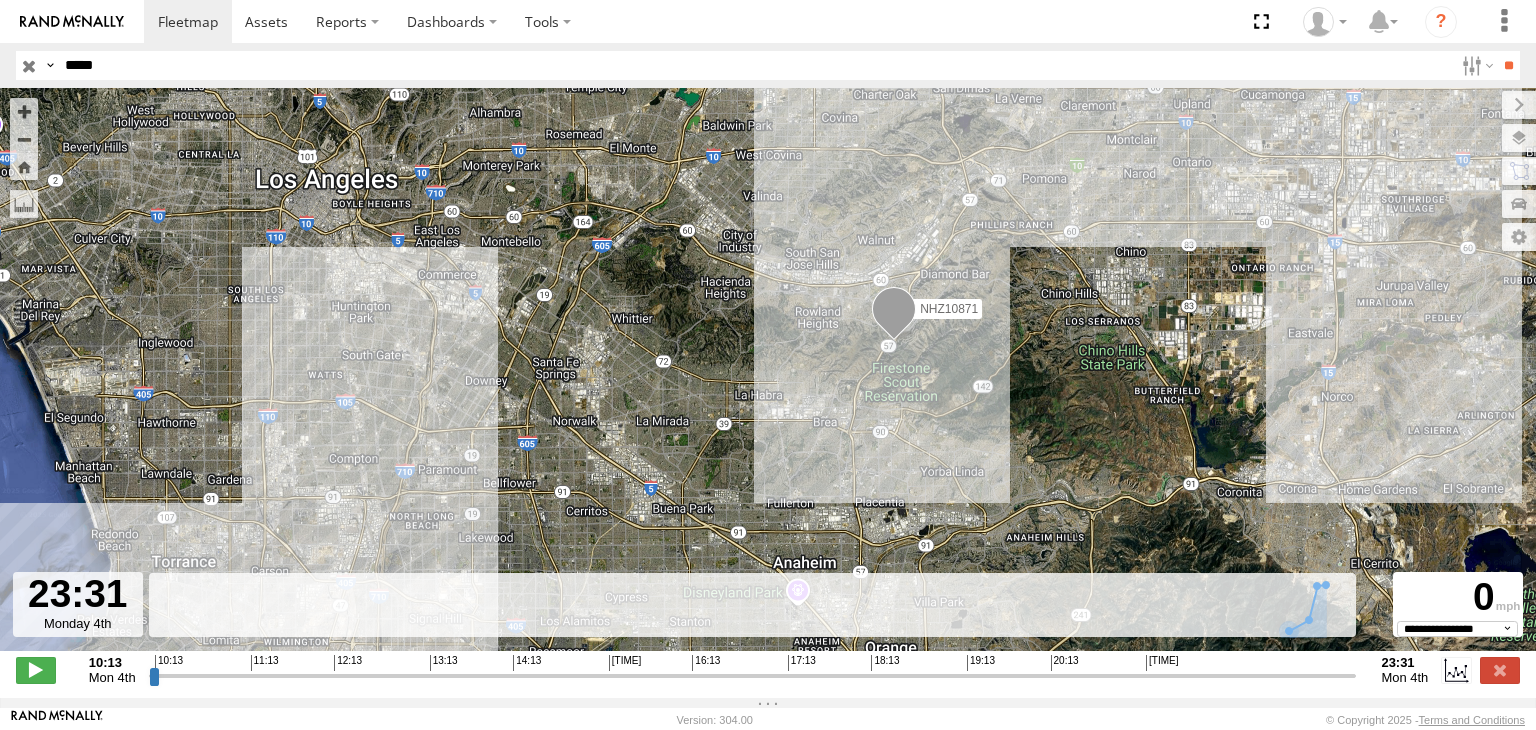 drag, startPoint x: 697, startPoint y: 464, endPoint x: 932, endPoint y: 405, distance: 242.29321 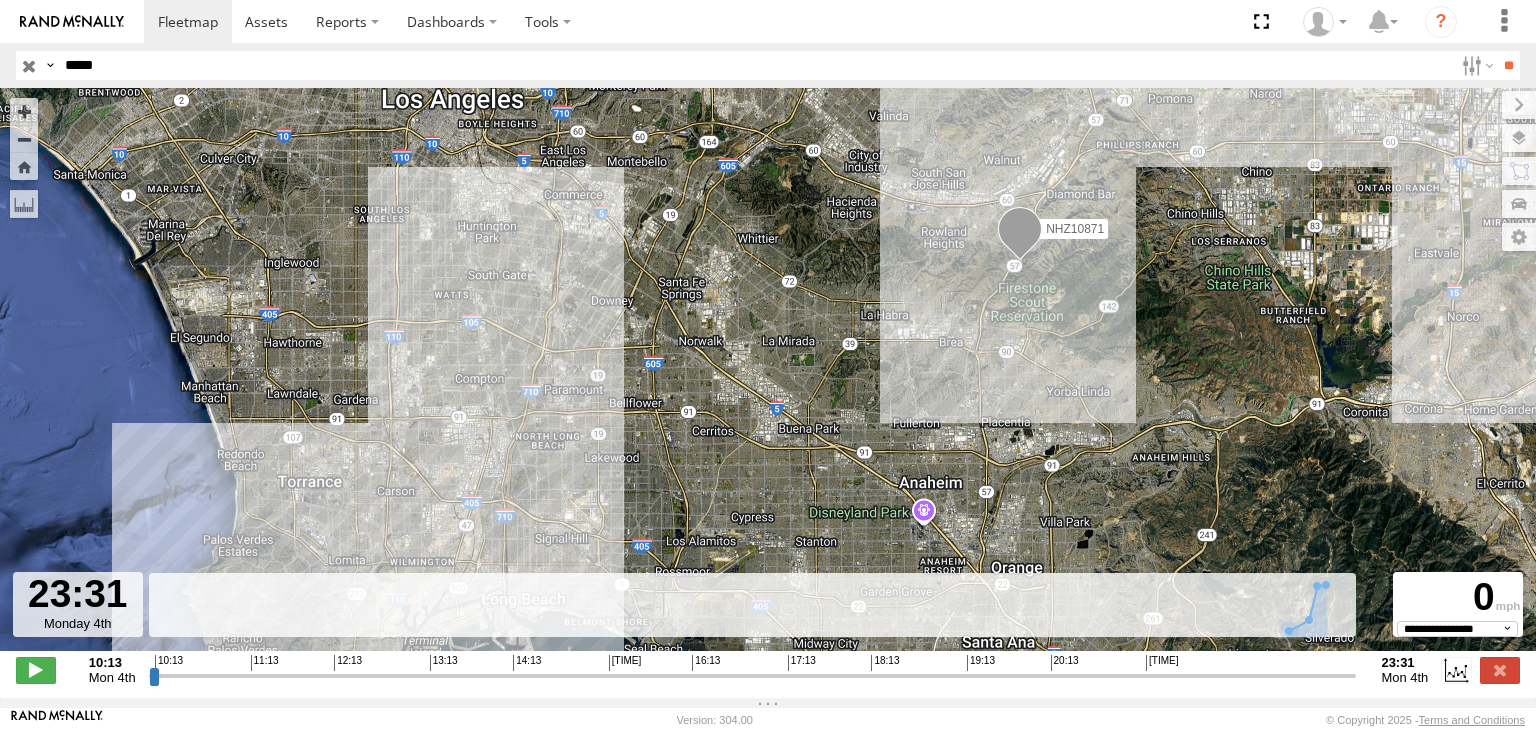 drag, startPoint x: 833, startPoint y: 525, endPoint x: 930, endPoint y: 448, distance: 123.84668 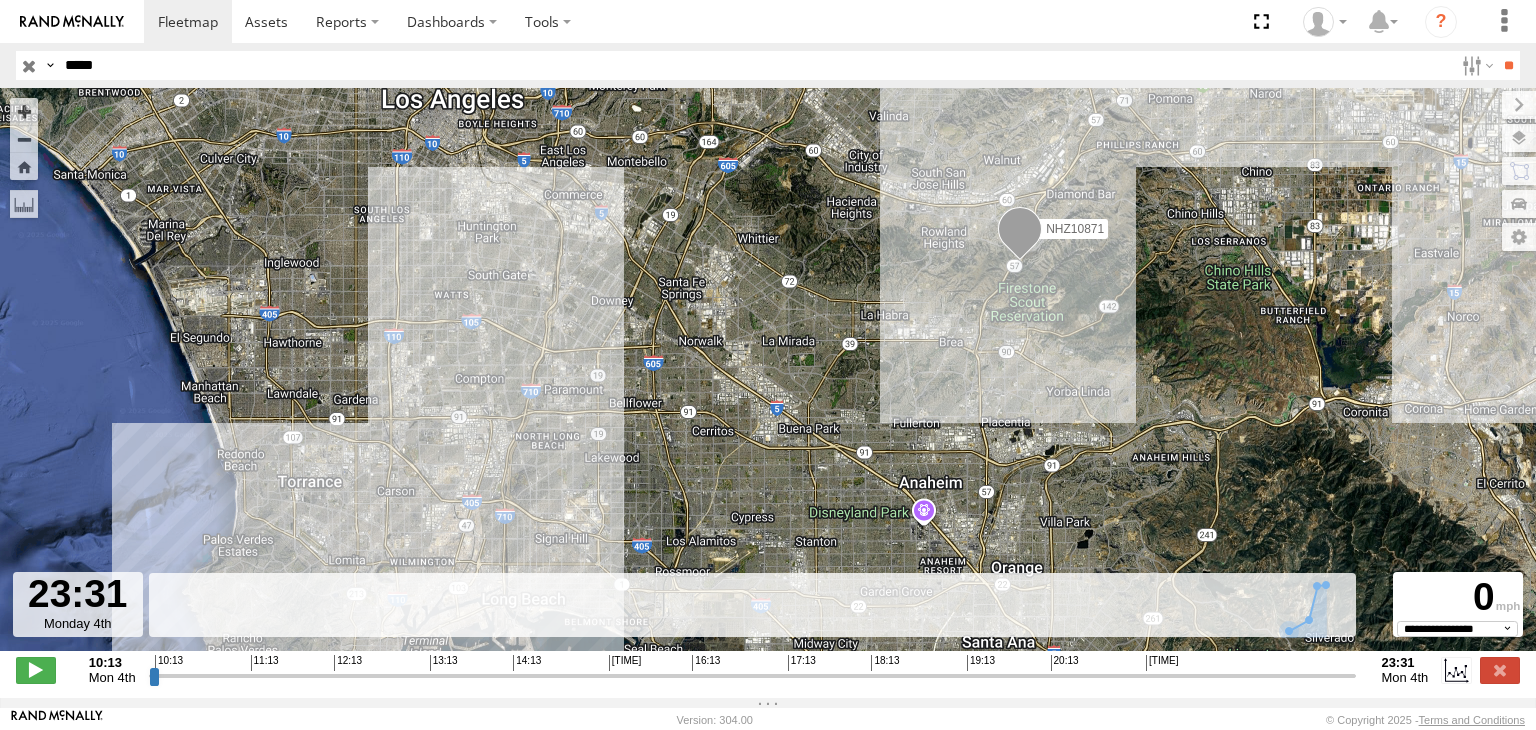 click on "*****" at bounding box center [755, 65] 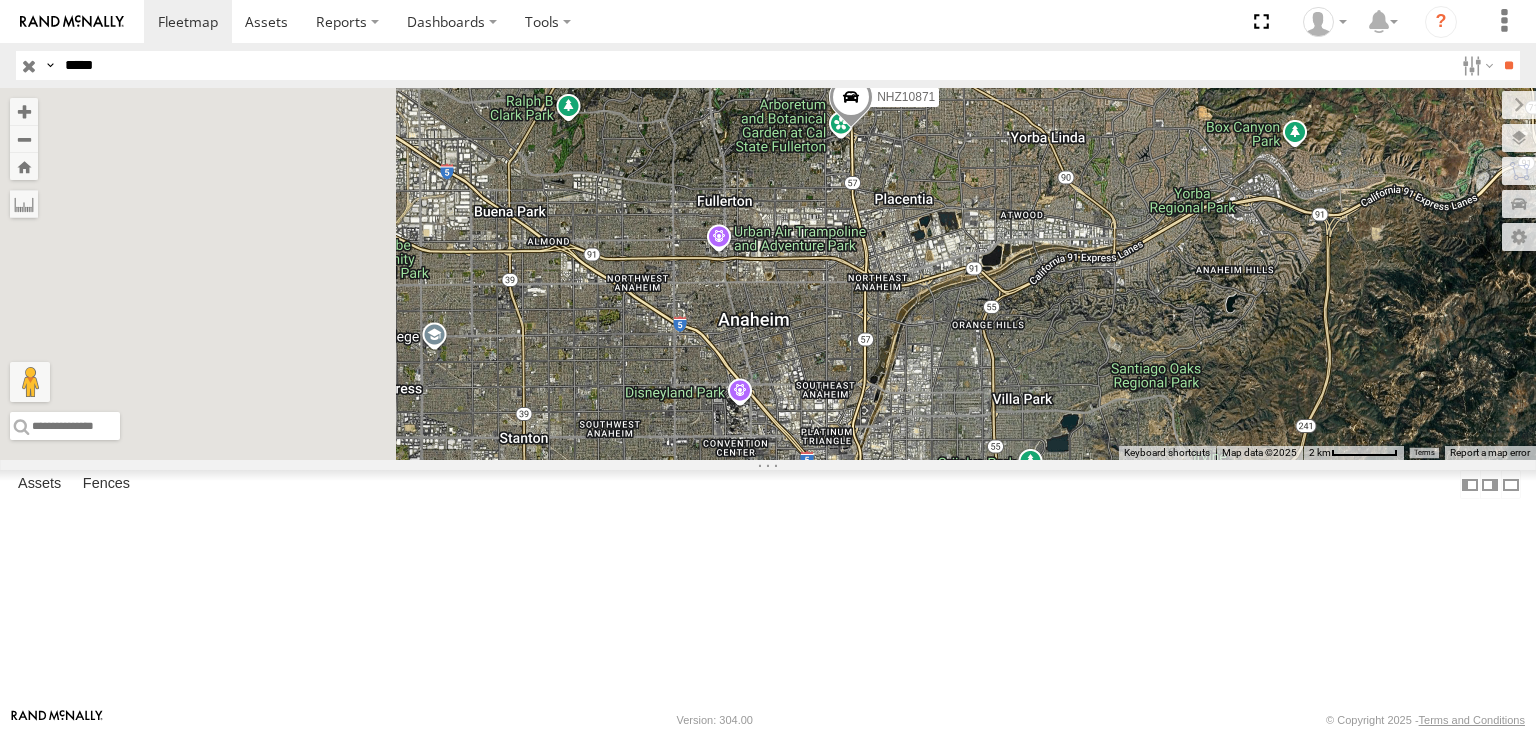 drag, startPoint x: 893, startPoint y: 393, endPoint x: 1260, endPoint y: 376, distance: 367.39352 